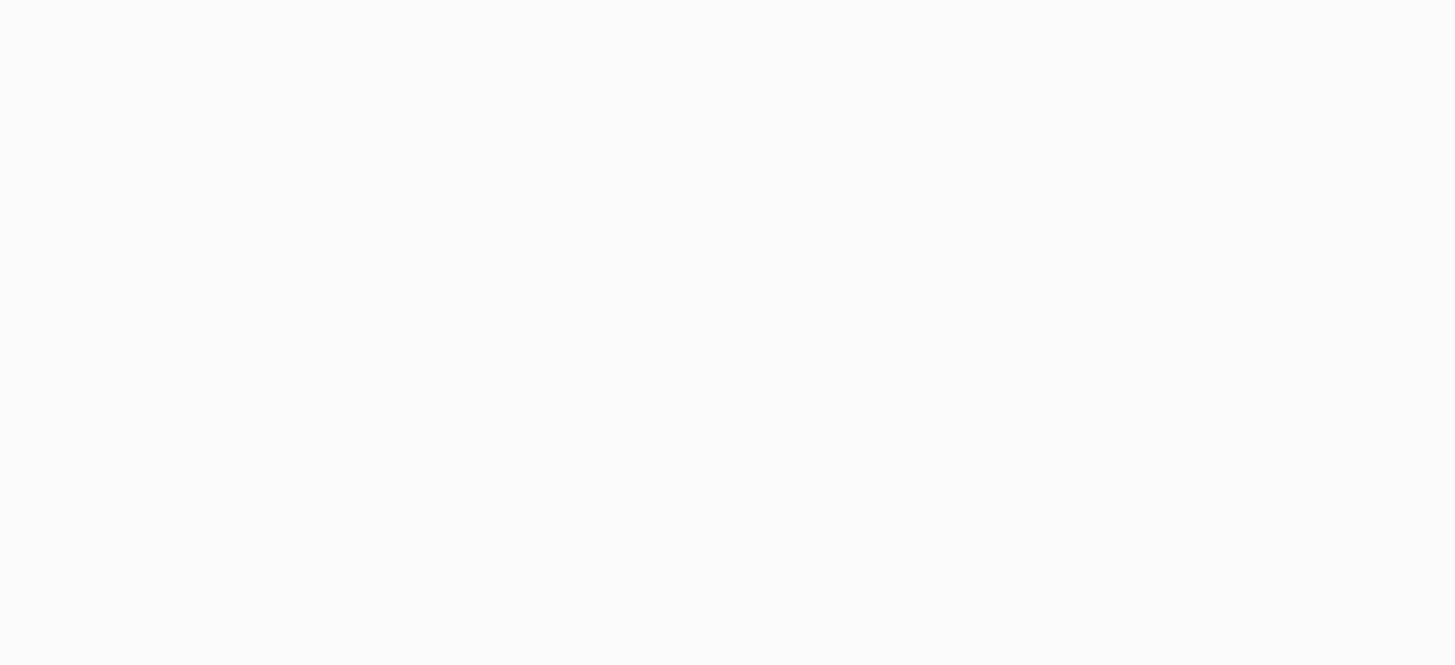 scroll, scrollTop: 0, scrollLeft: 0, axis: both 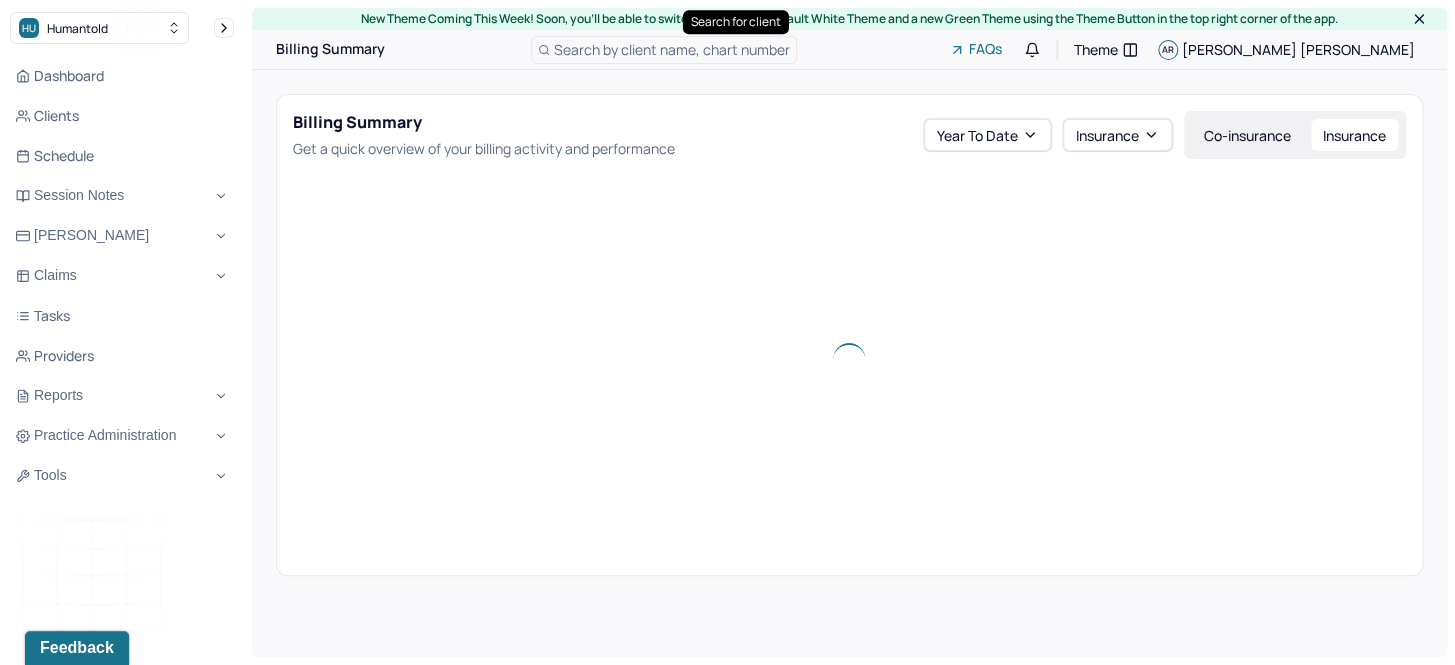 click on "Search by client name, chart number" at bounding box center (672, 49) 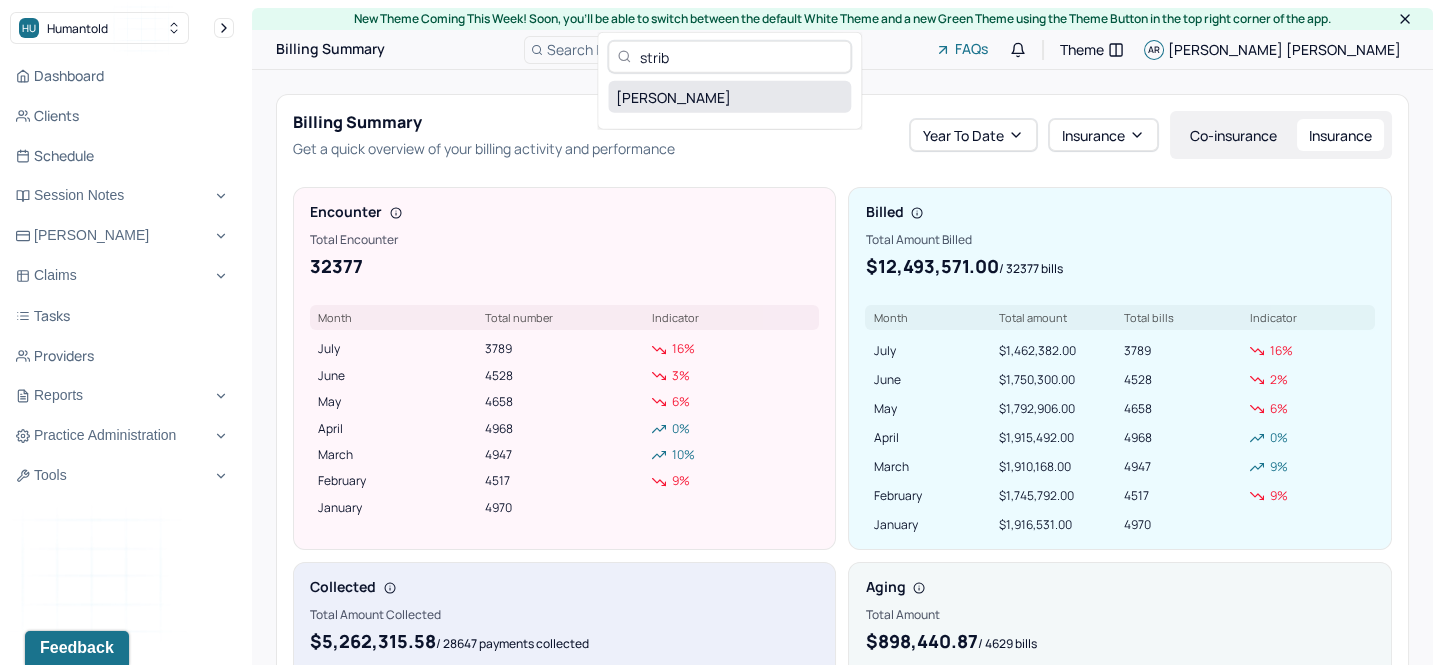 type on "strib" 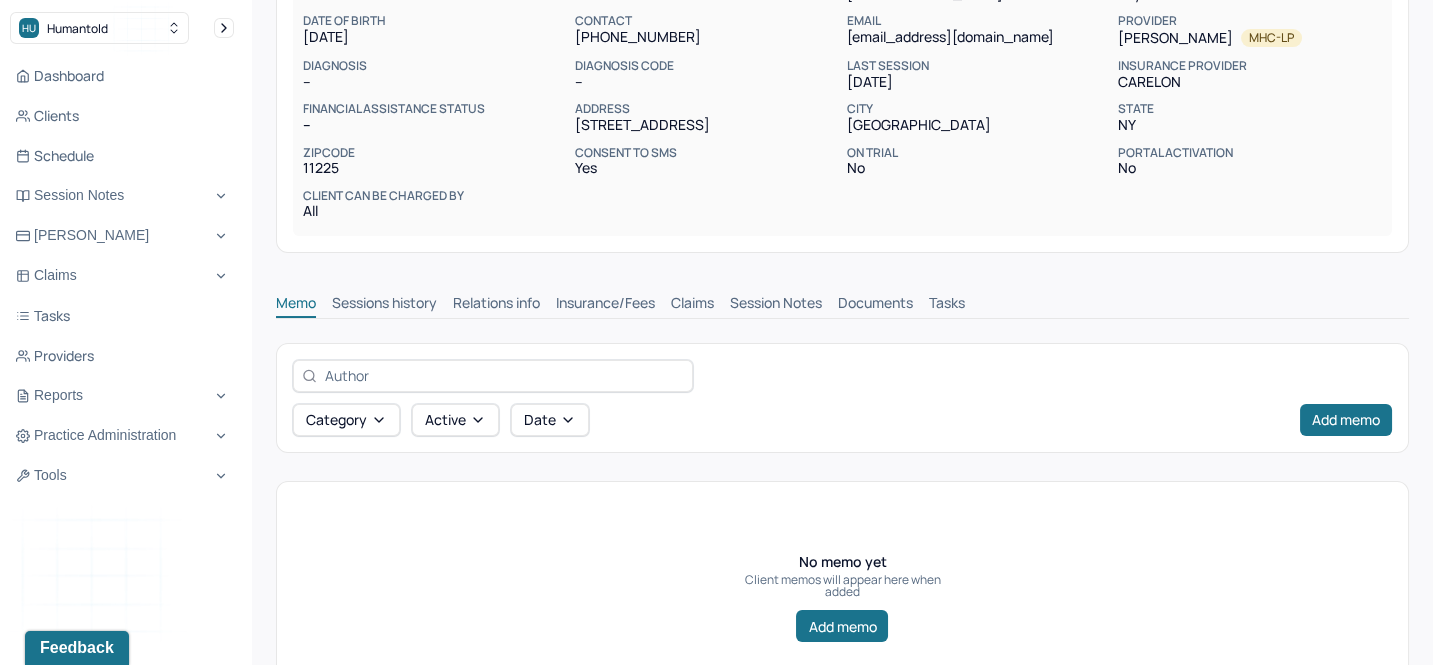 scroll, scrollTop: 272, scrollLeft: 0, axis: vertical 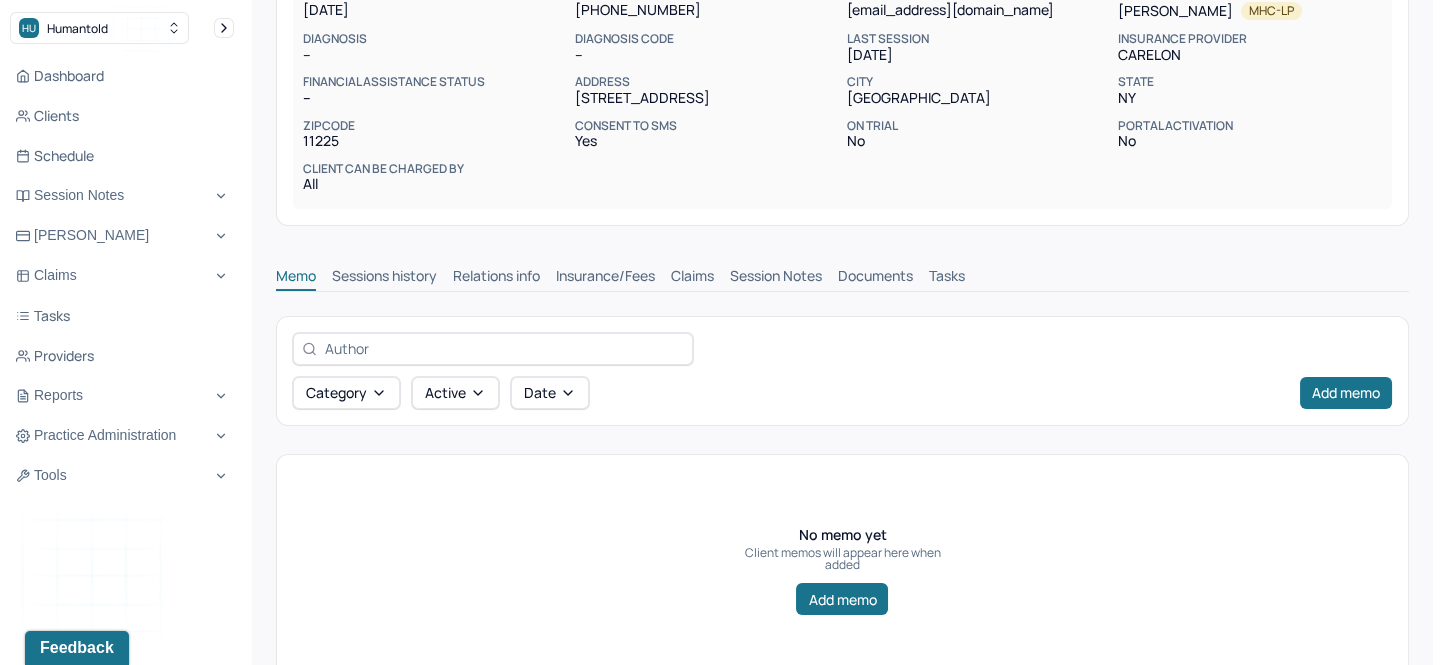click on "Session Notes" at bounding box center (776, 278) 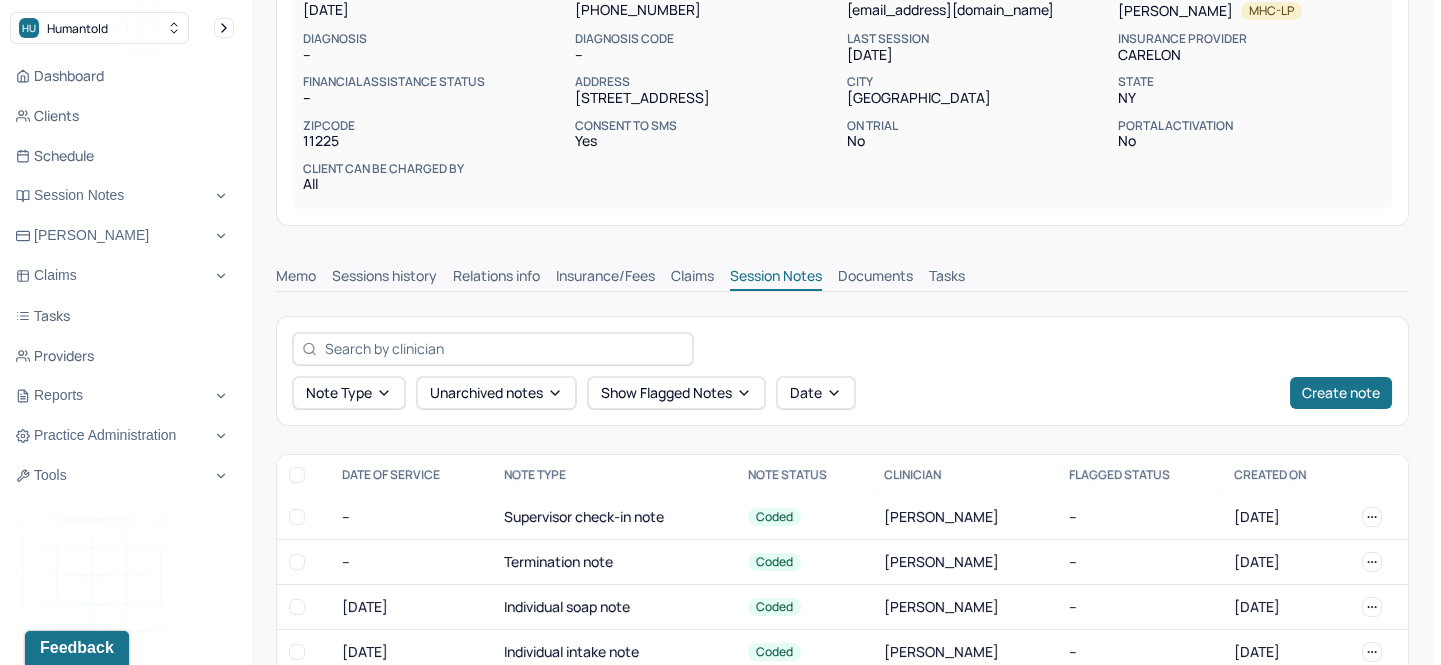 scroll, scrollTop: 359, scrollLeft: 0, axis: vertical 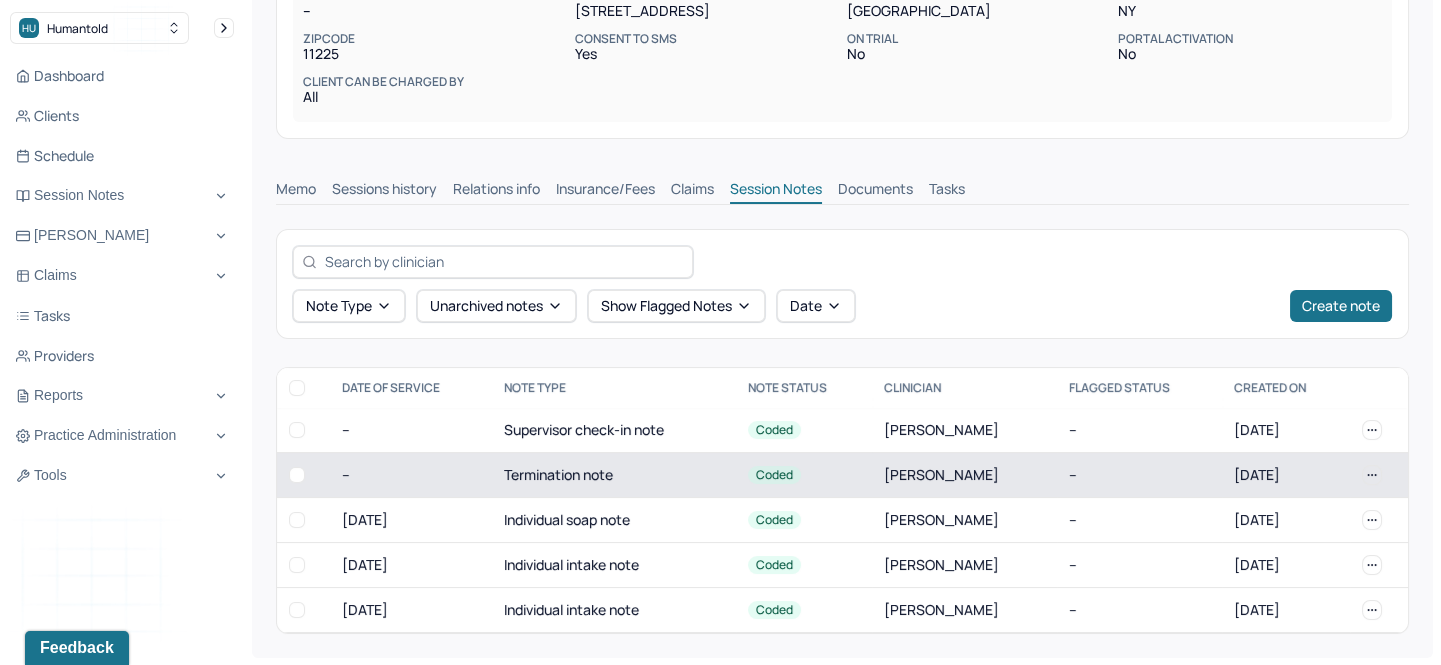 click on "[PERSON_NAME]" at bounding box center (964, 474) 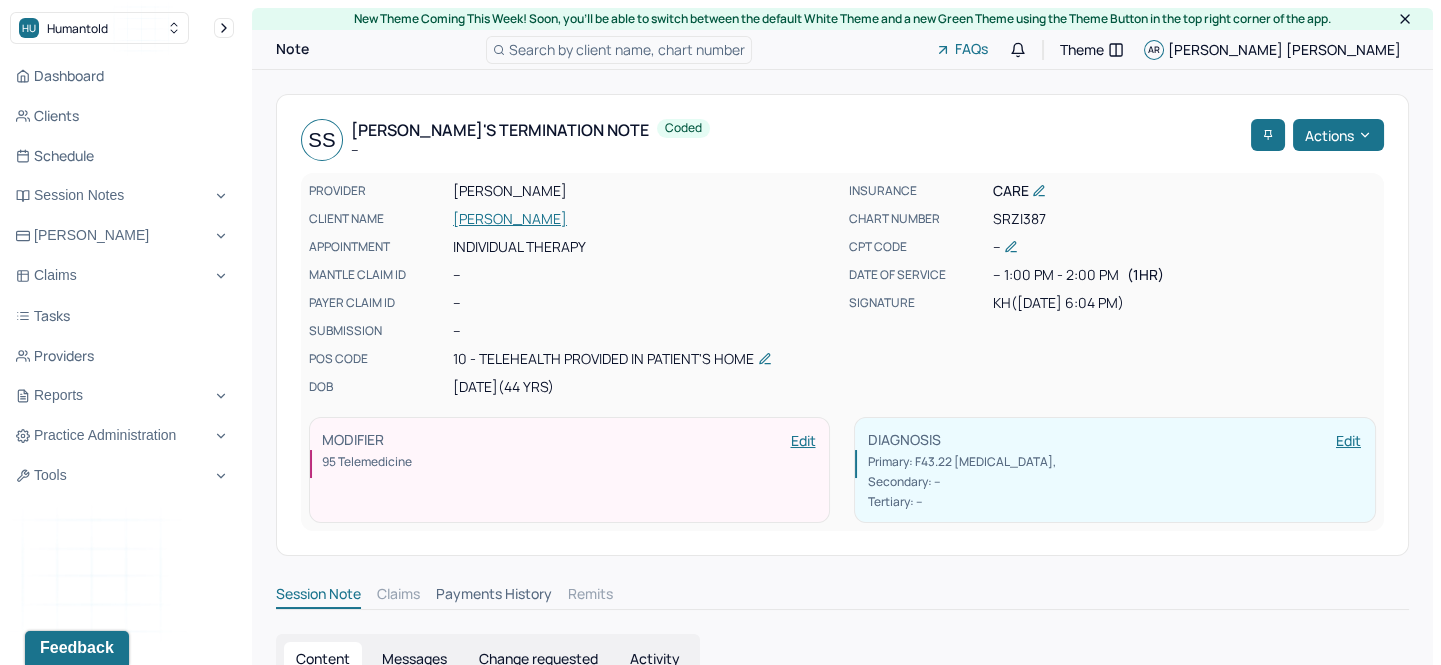 scroll, scrollTop: 272, scrollLeft: 0, axis: vertical 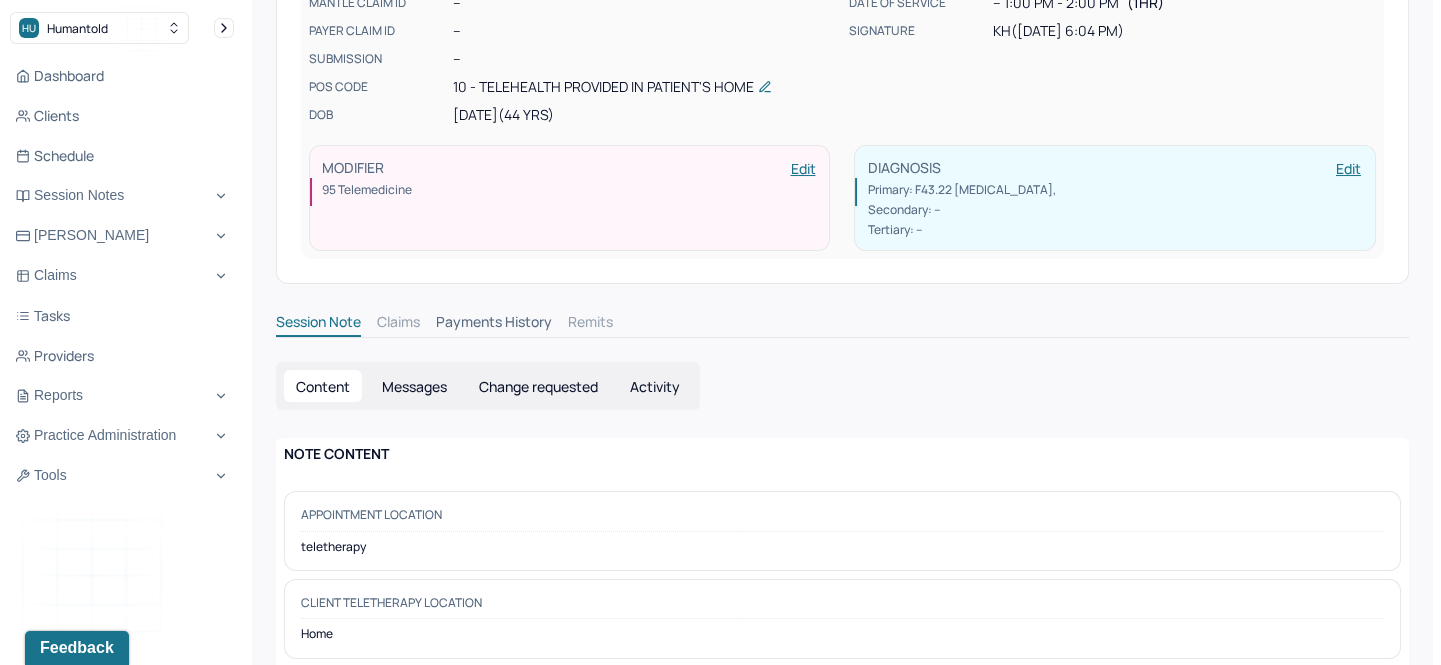 click on "Payments History" at bounding box center [494, 324] 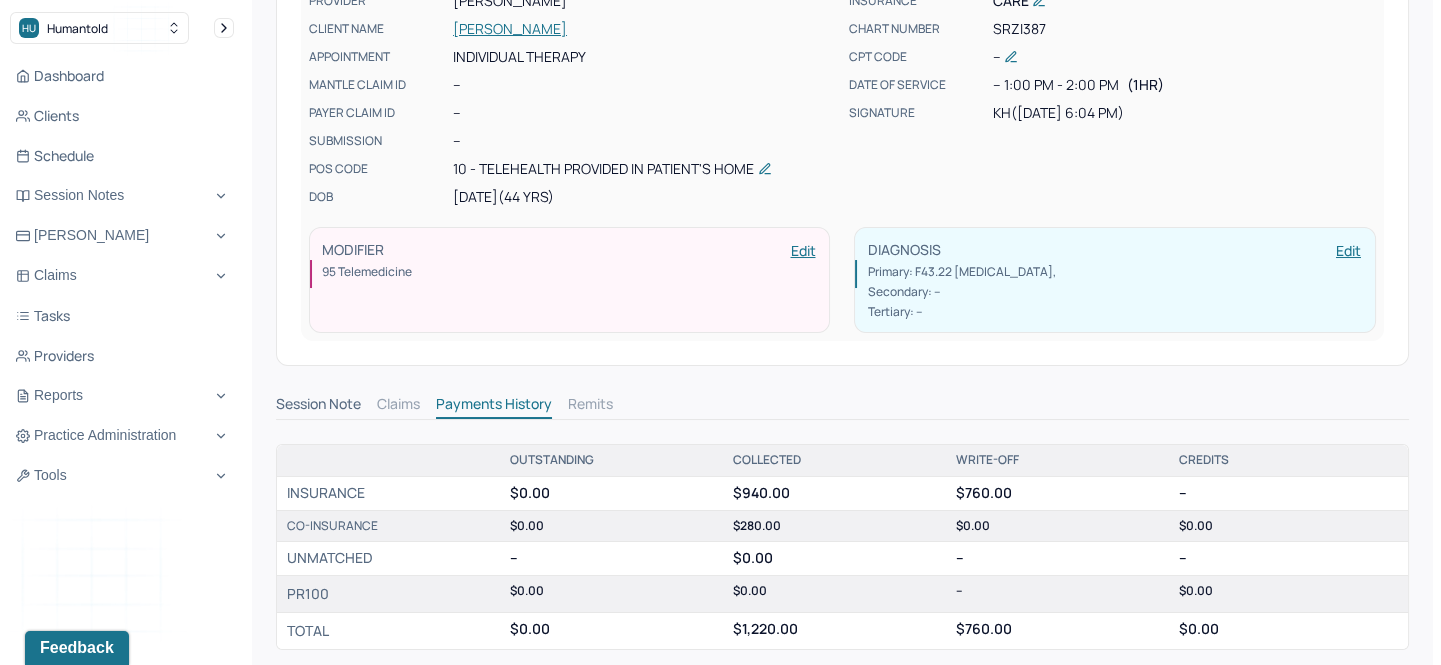 scroll, scrollTop: 0, scrollLeft: 0, axis: both 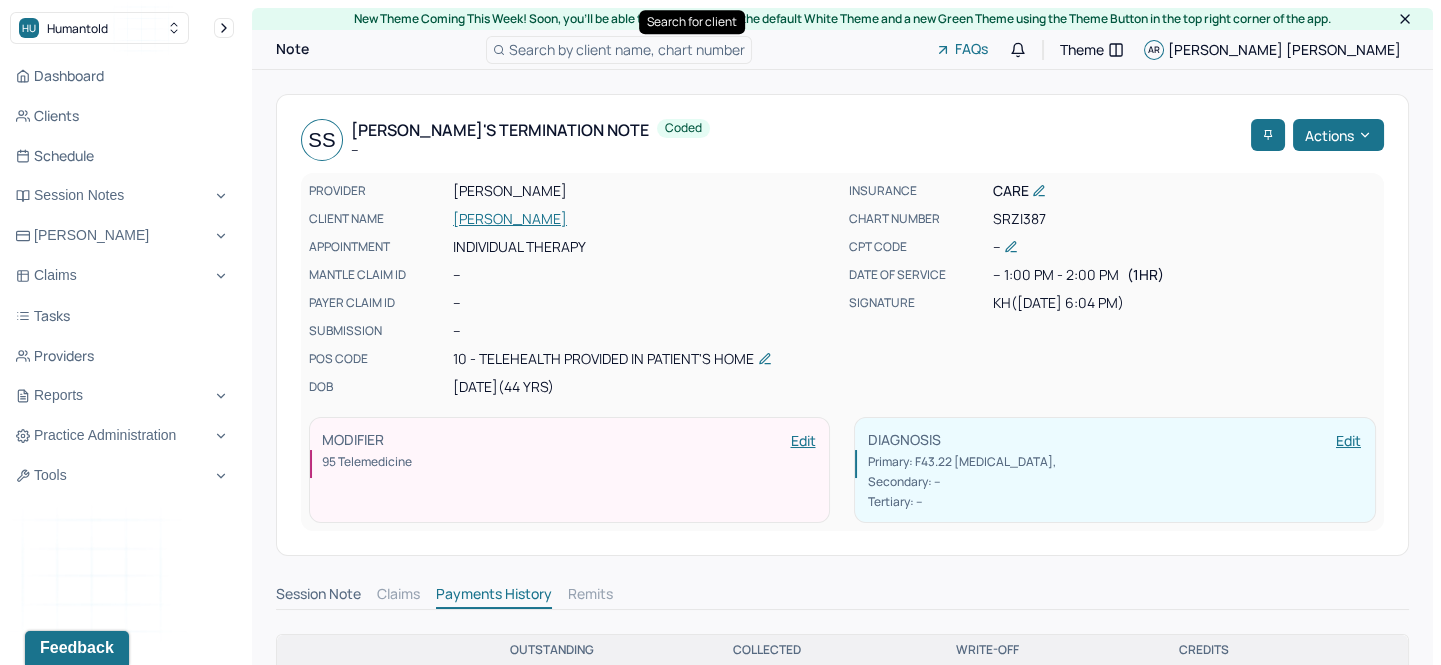 click on "Search by client name, chart number" at bounding box center [627, 49] 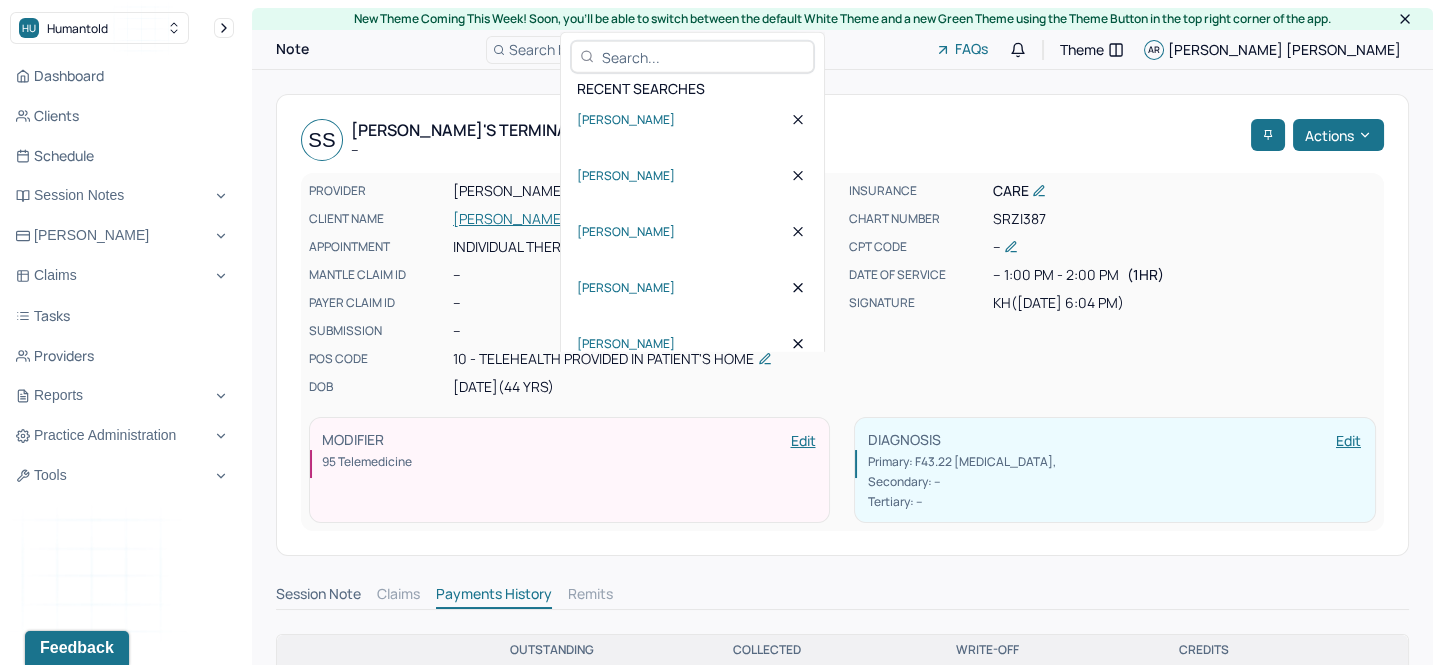 click on "[PERSON_NAME]" at bounding box center [692, 119] 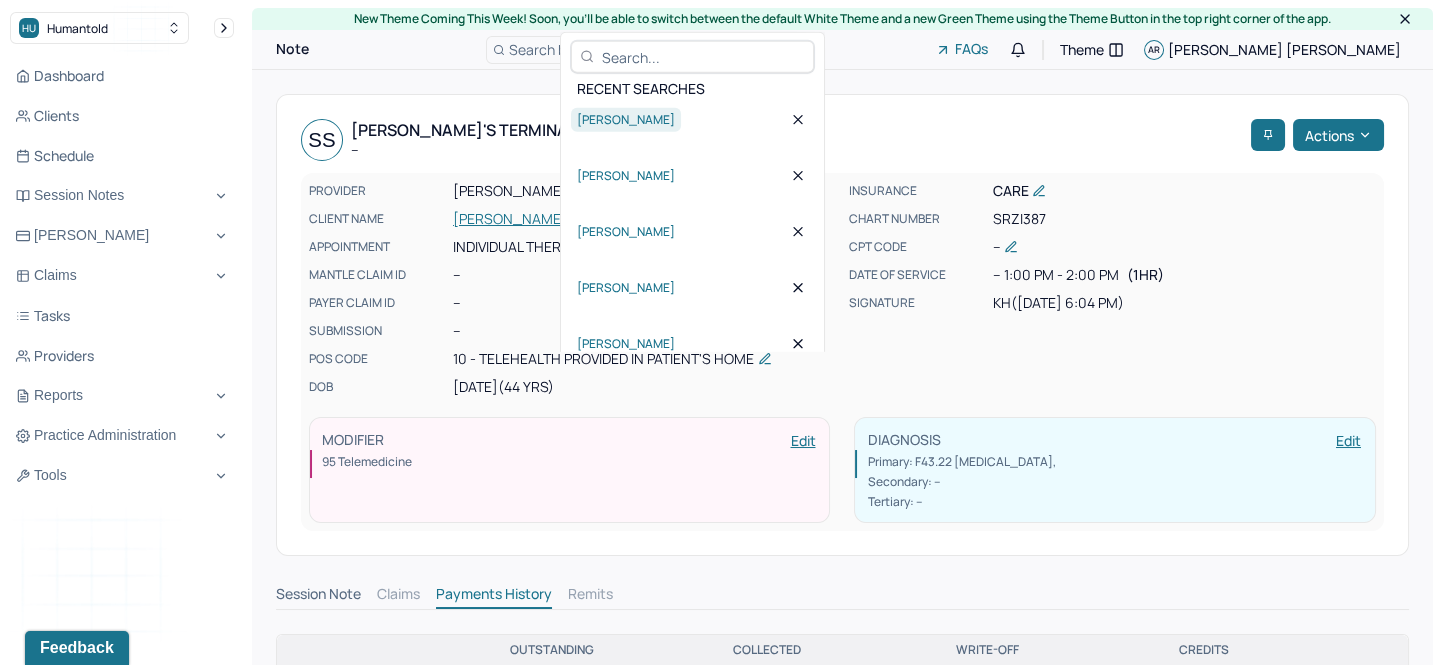 click on "[PERSON_NAME]" at bounding box center [626, 119] 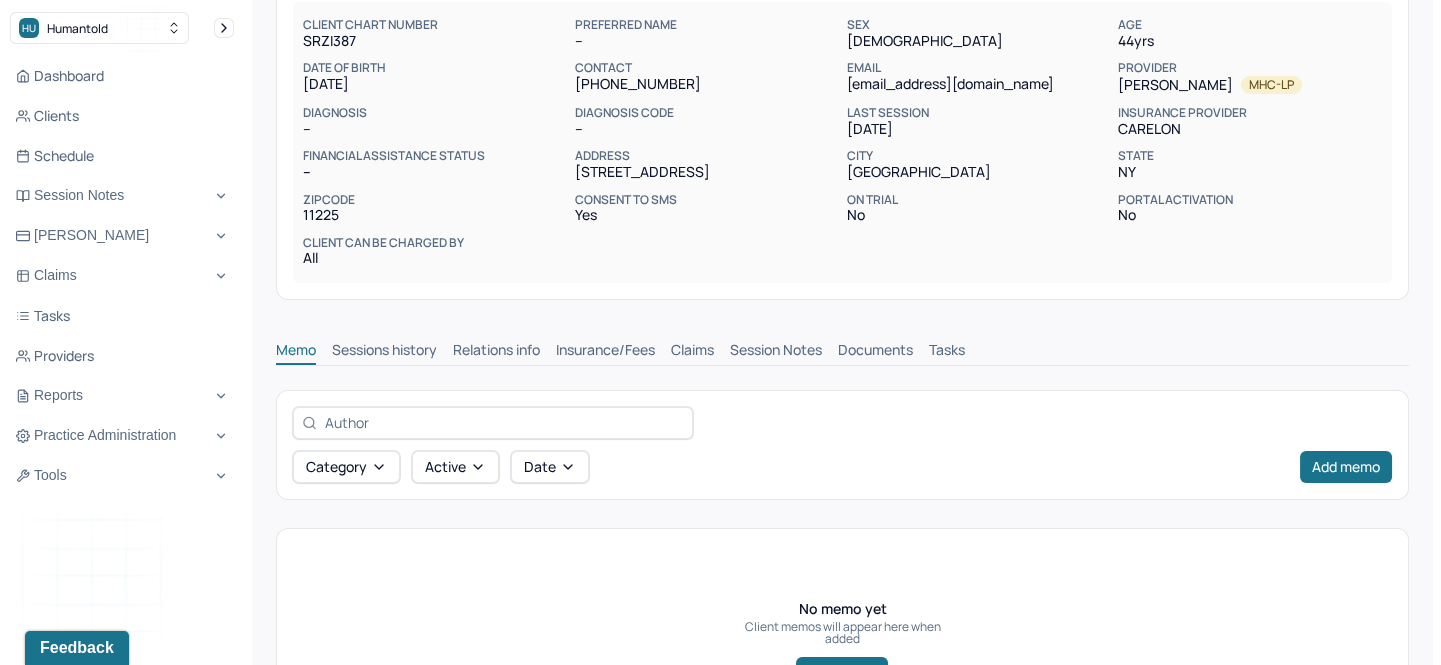 scroll, scrollTop: 272, scrollLeft: 0, axis: vertical 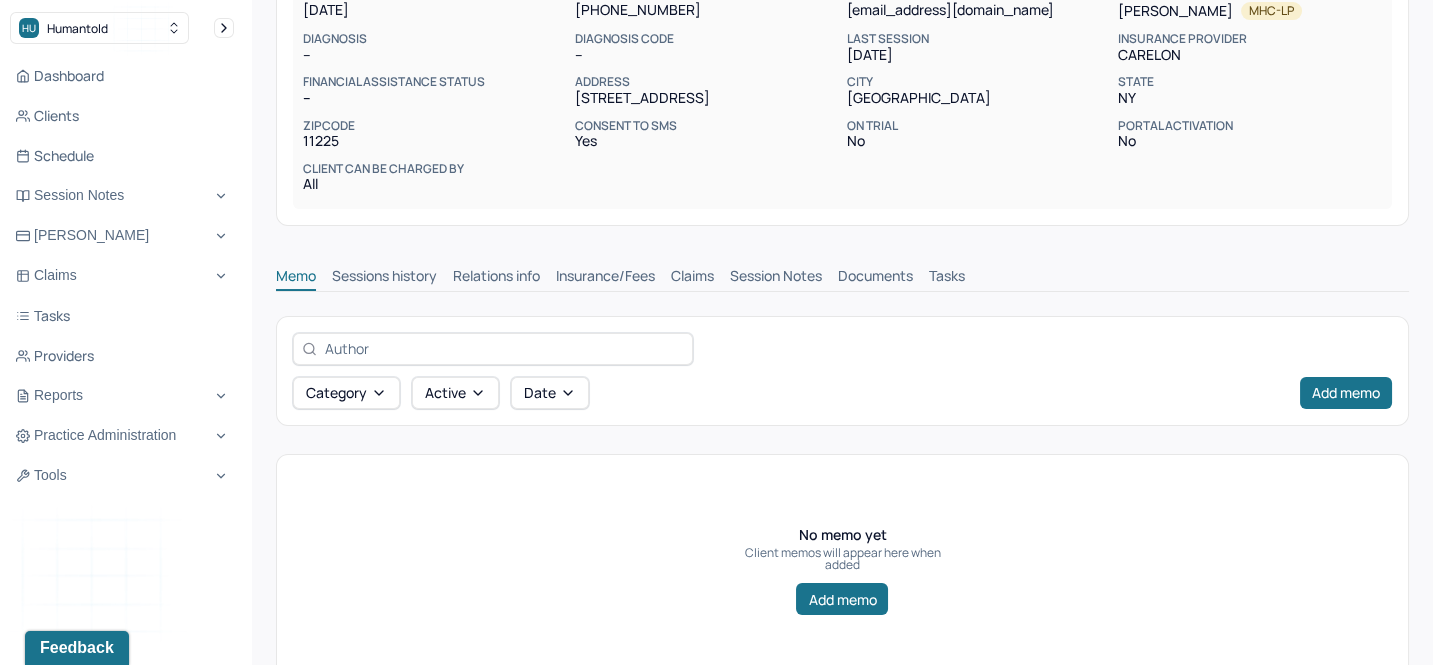 click on "Claims" at bounding box center [692, 278] 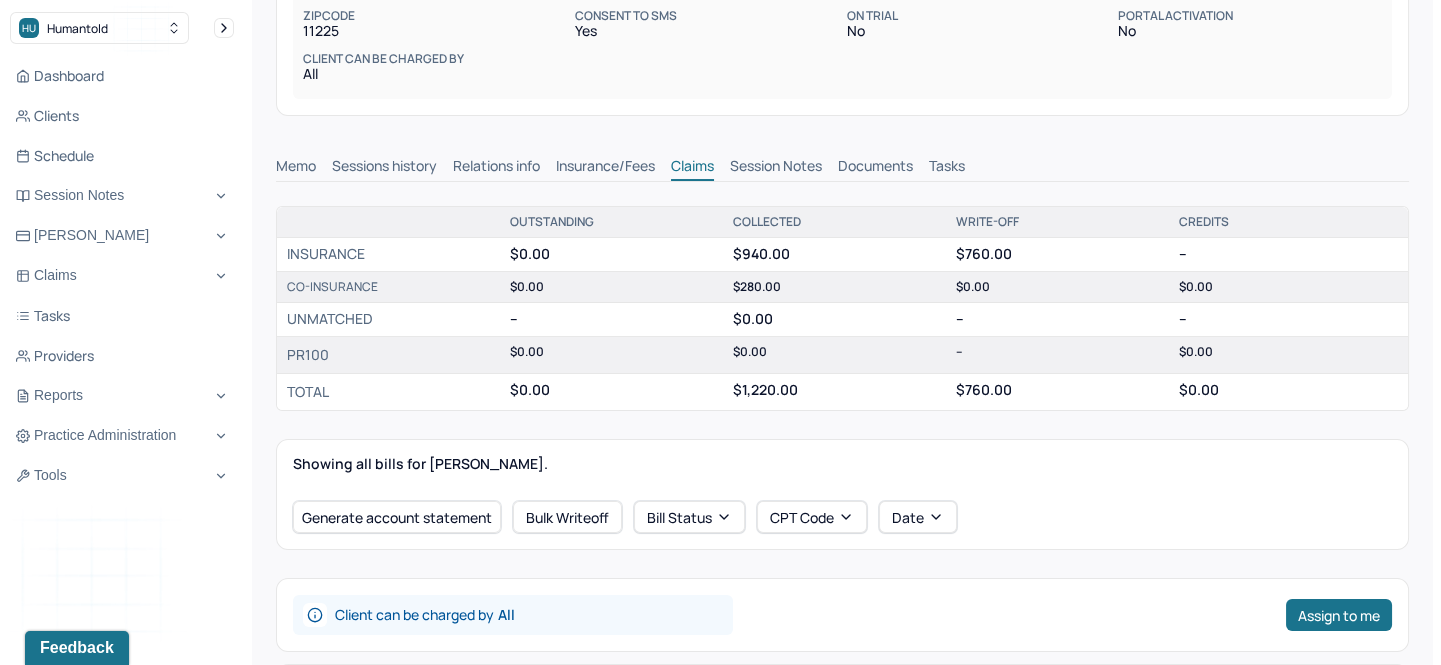 scroll, scrollTop: 181, scrollLeft: 0, axis: vertical 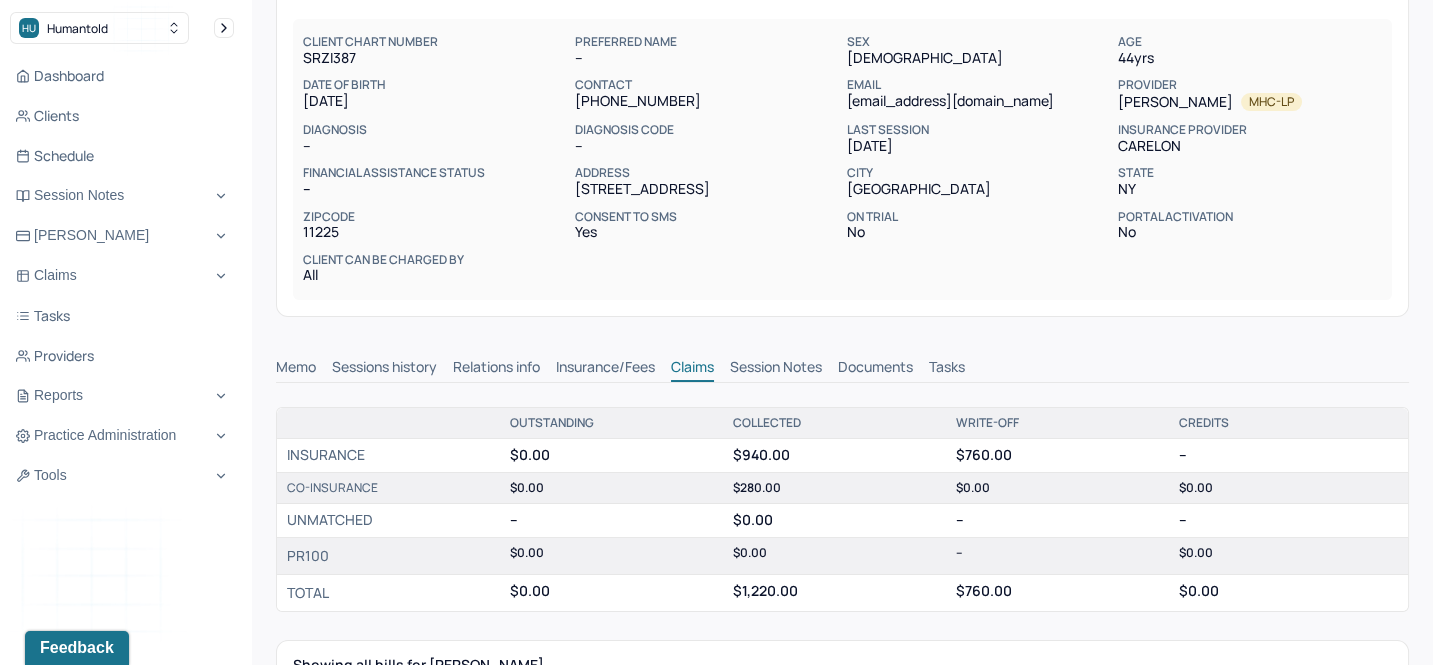 click on "Session Notes" at bounding box center [776, 369] 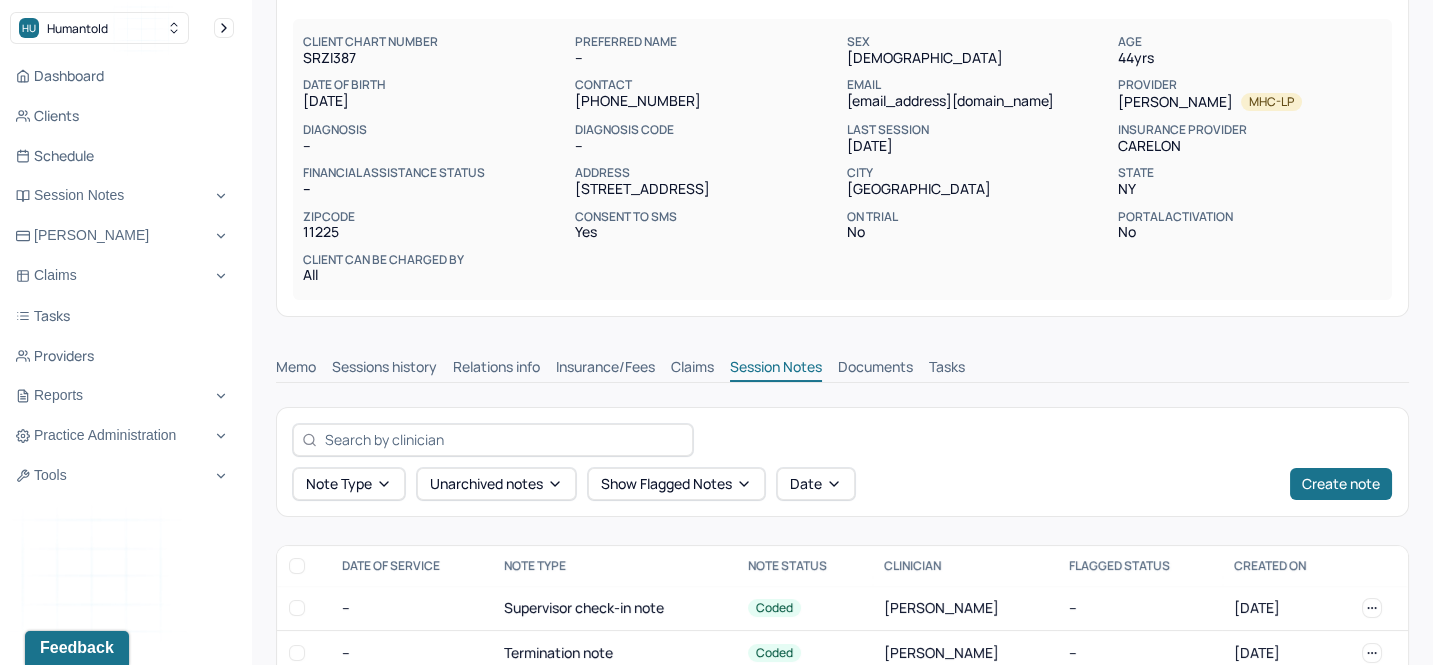 scroll, scrollTop: 359, scrollLeft: 0, axis: vertical 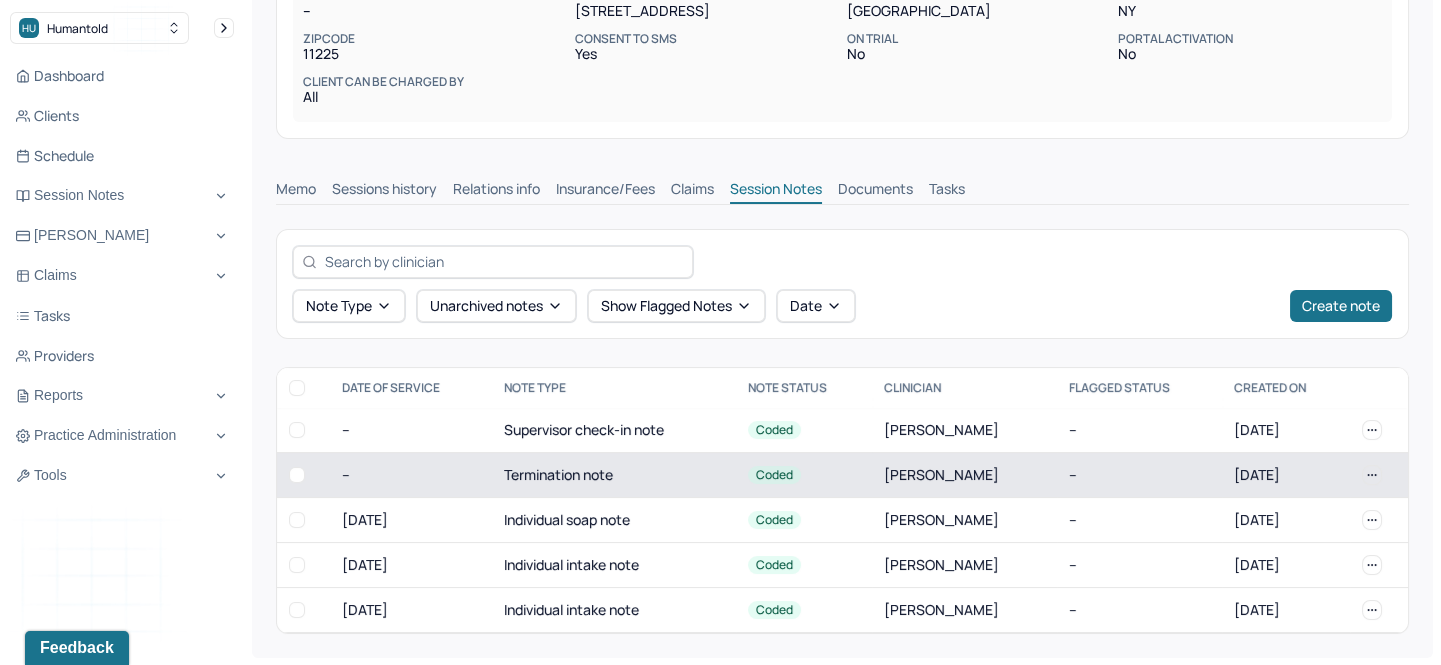 click on "[PERSON_NAME]" at bounding box center [964, 474] 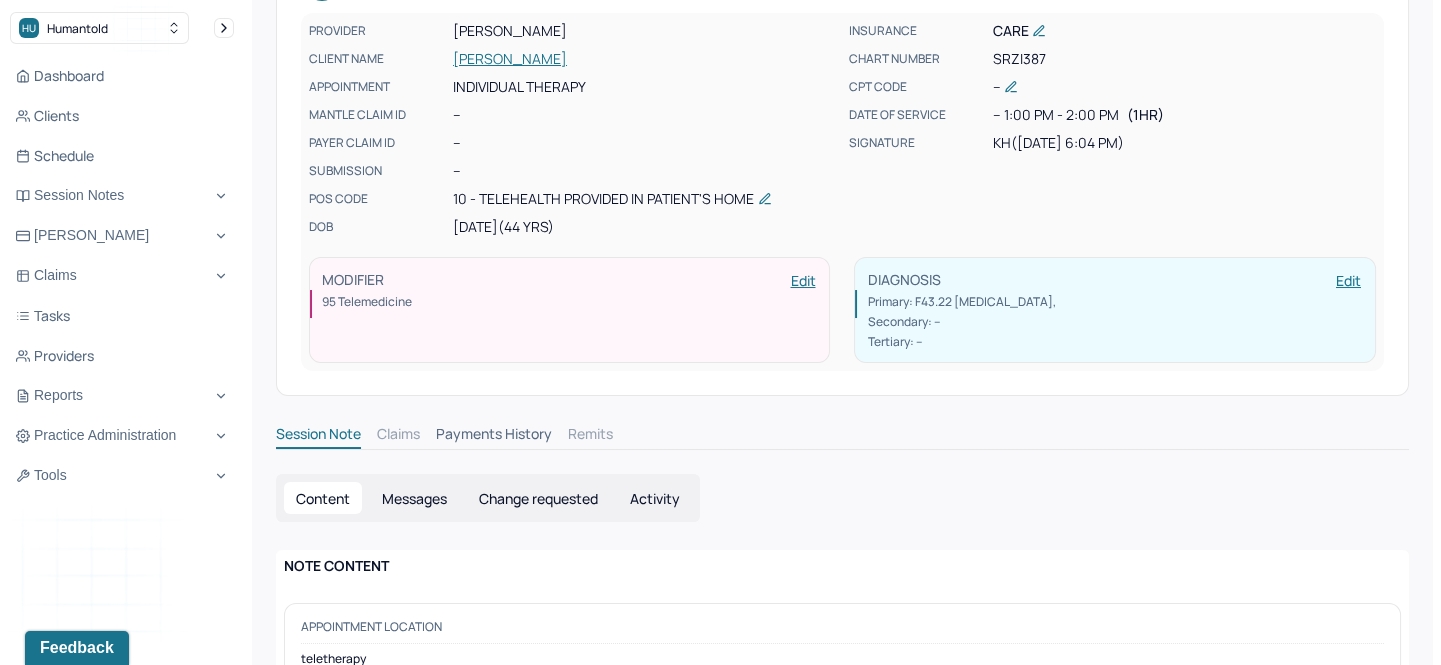 scroll, scrollTop: 0, scrollLeft: 0, axis: both 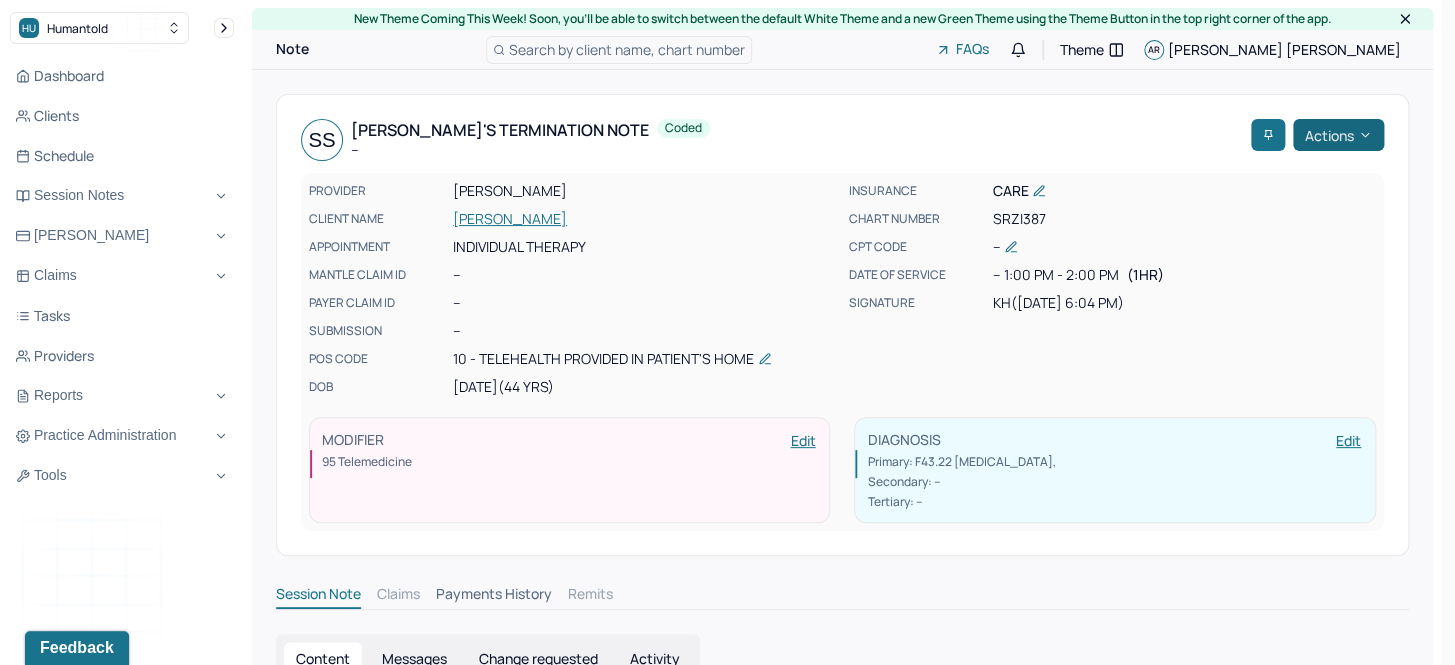click on "Actions" at bounding box center (1338, 135) 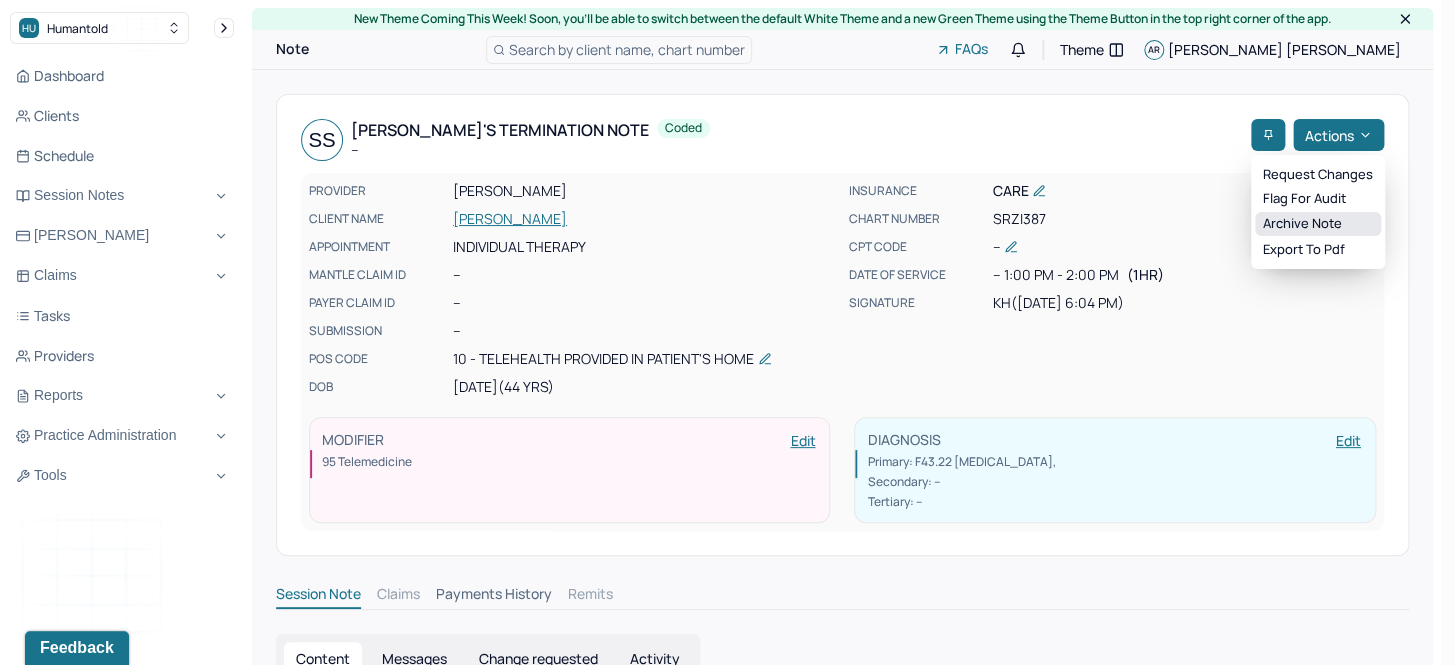 click on "Archive note" at bounding box center [1318, 224] 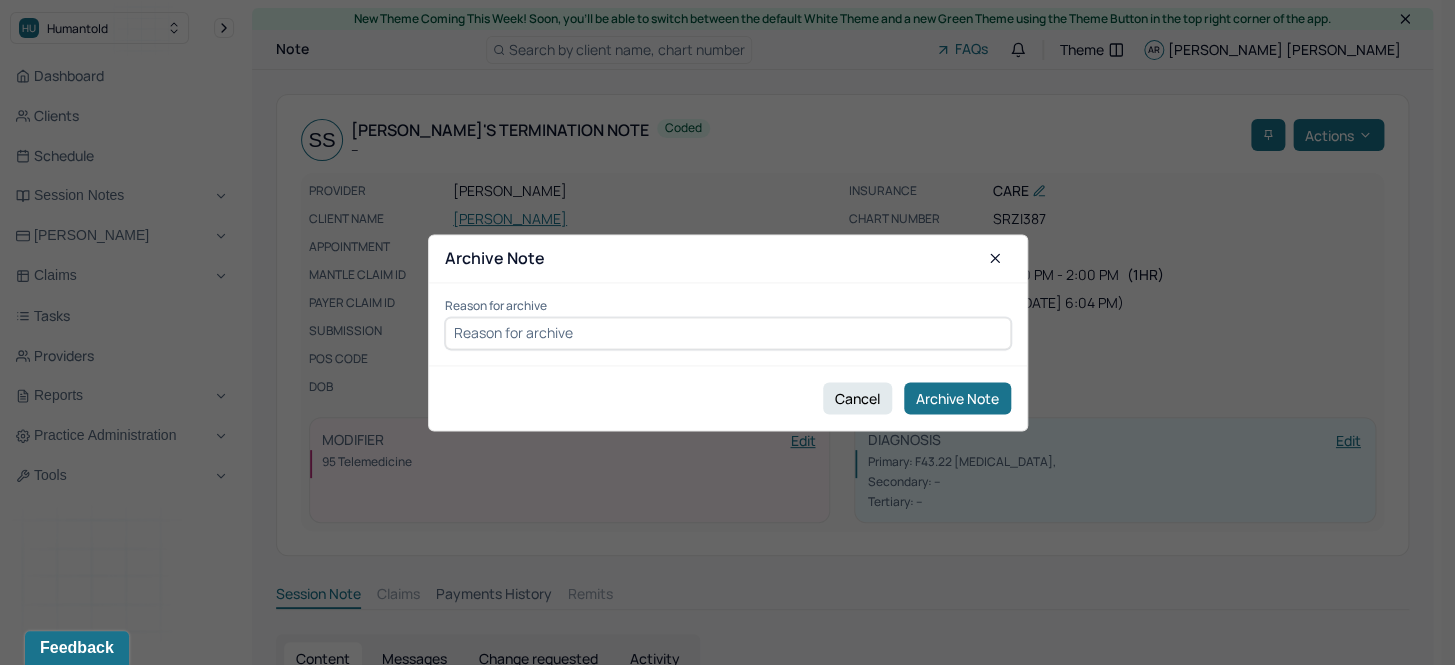 click at bounding box center [728, 333] 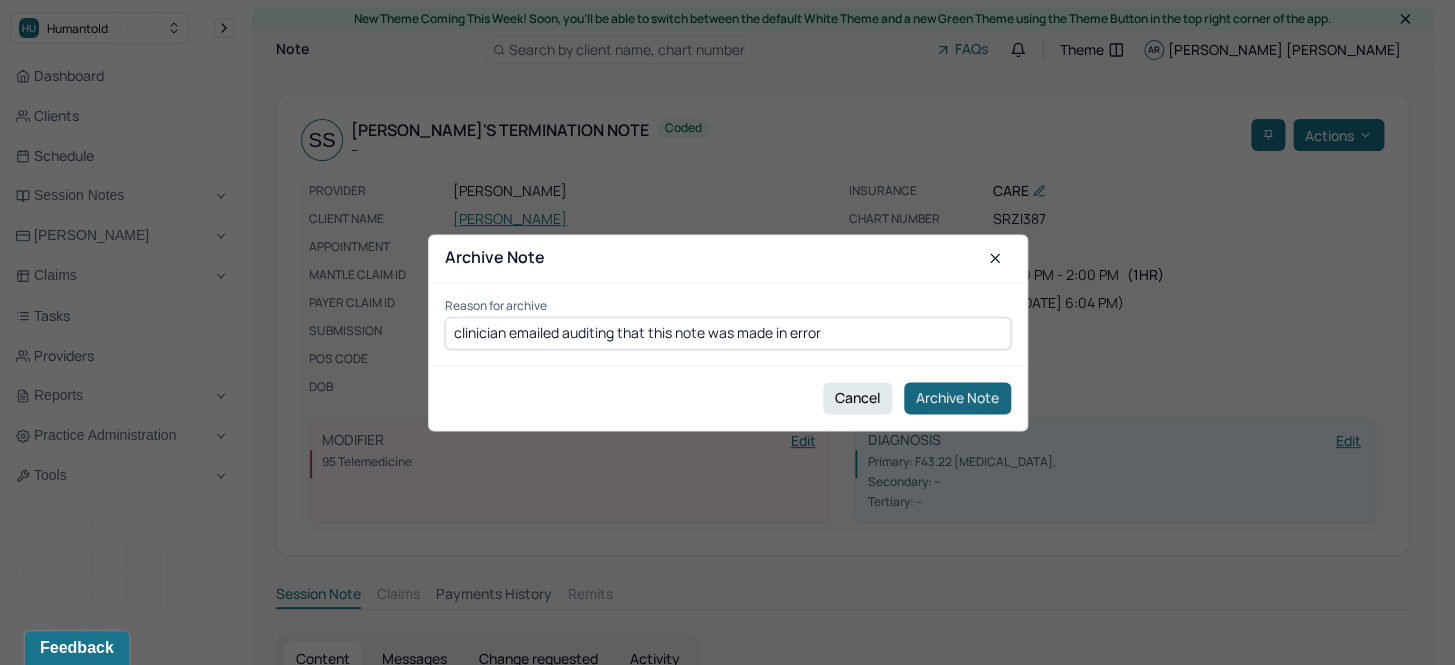 type on "clinician emailed auditing that this note was made in error" 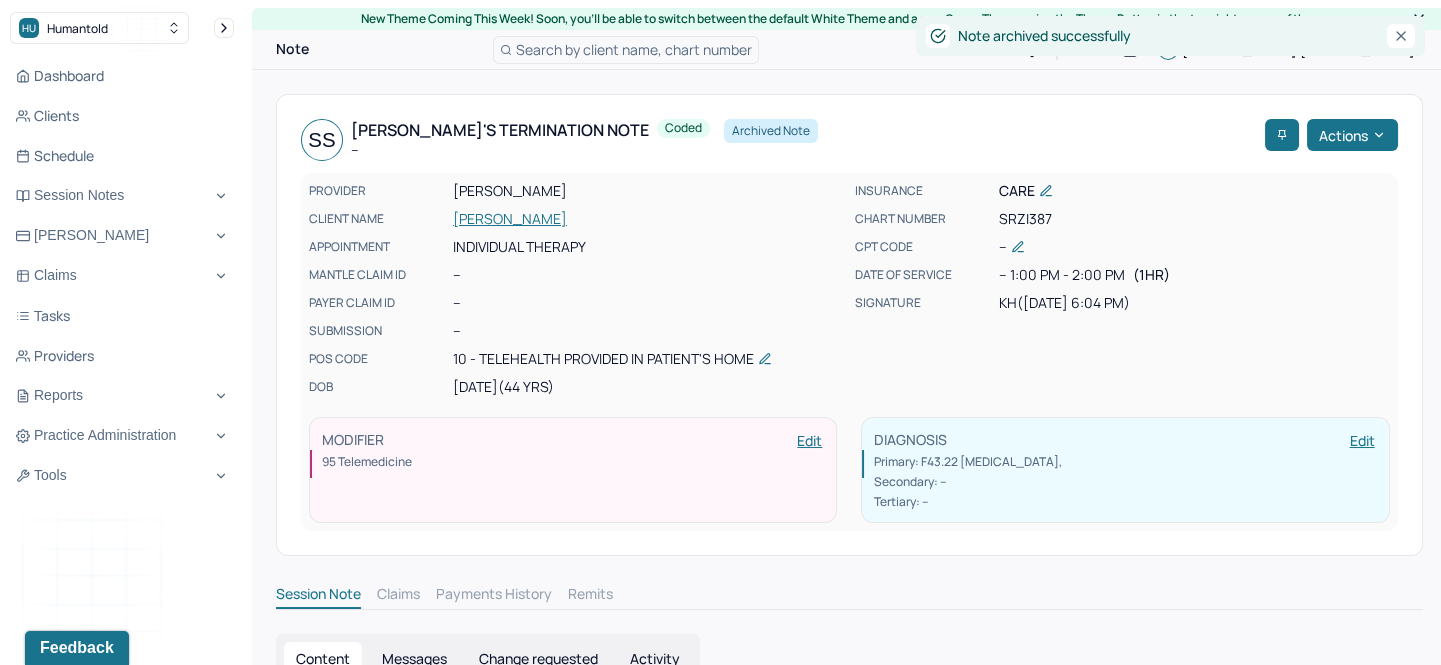 click on "PROVIDER [PERSON_NAME] CLIENT NAME [PERSON_NAME] APPOINTMENT Individual therapy   MANTLE CLAIM ID -- PAYER CLAIM ID -- SUBMISSION -- POS CODE 10 - Telehealth Provided in Patient's Home DOB [DEMOGRAPHIC_DATA]  (44 Yrs) INSURANCE CARE CHART NUMBER SRZI387 CPT CODE -- DATE OF SERVICE --   1:00 PM   -   2:00 PM ( 1hr ) SIGNATURE kh  ([DATE] 6:04 PM) MODIFIER Edit 95 Telemedicine DIAGNOSIS Edit Primary:   F43.22 [MEDICAL_DATA] ,  Secondary:   -- Tertiary:   --" at bounding box center (849, 352) 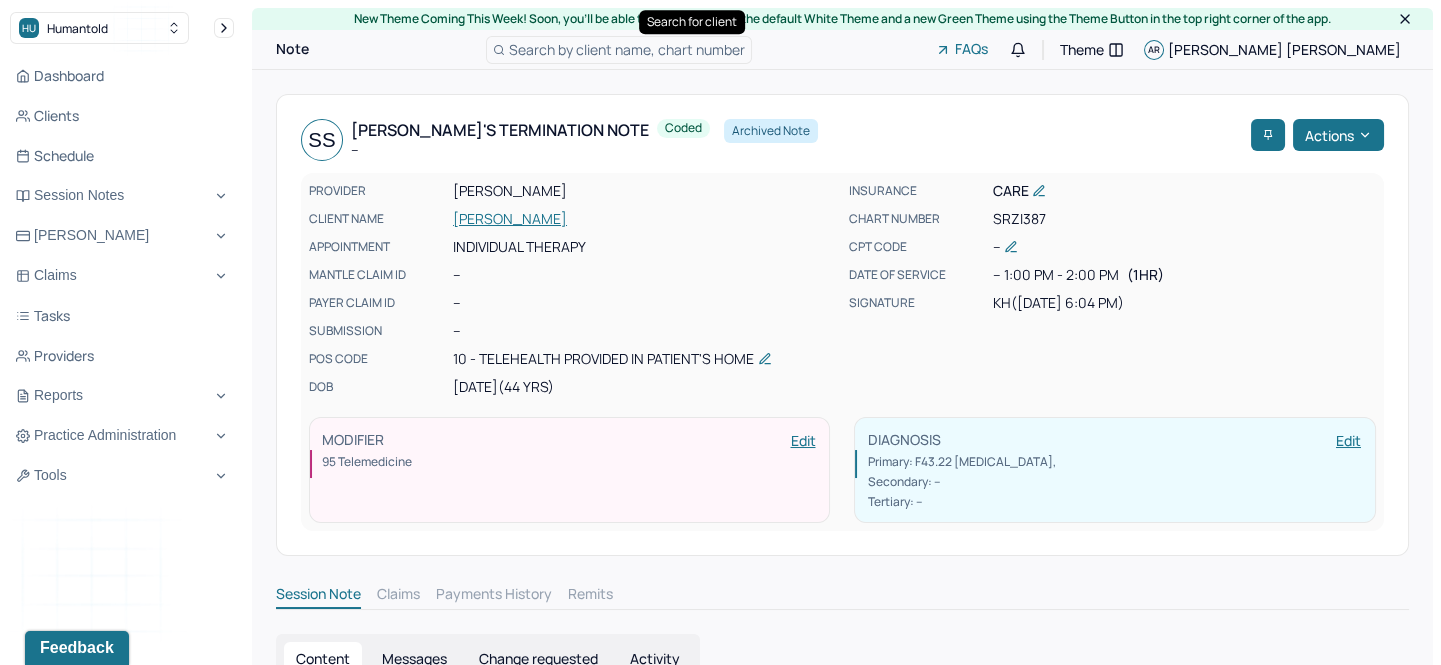 click on "Search by client name, chart number" at bounding box center [627, 49] 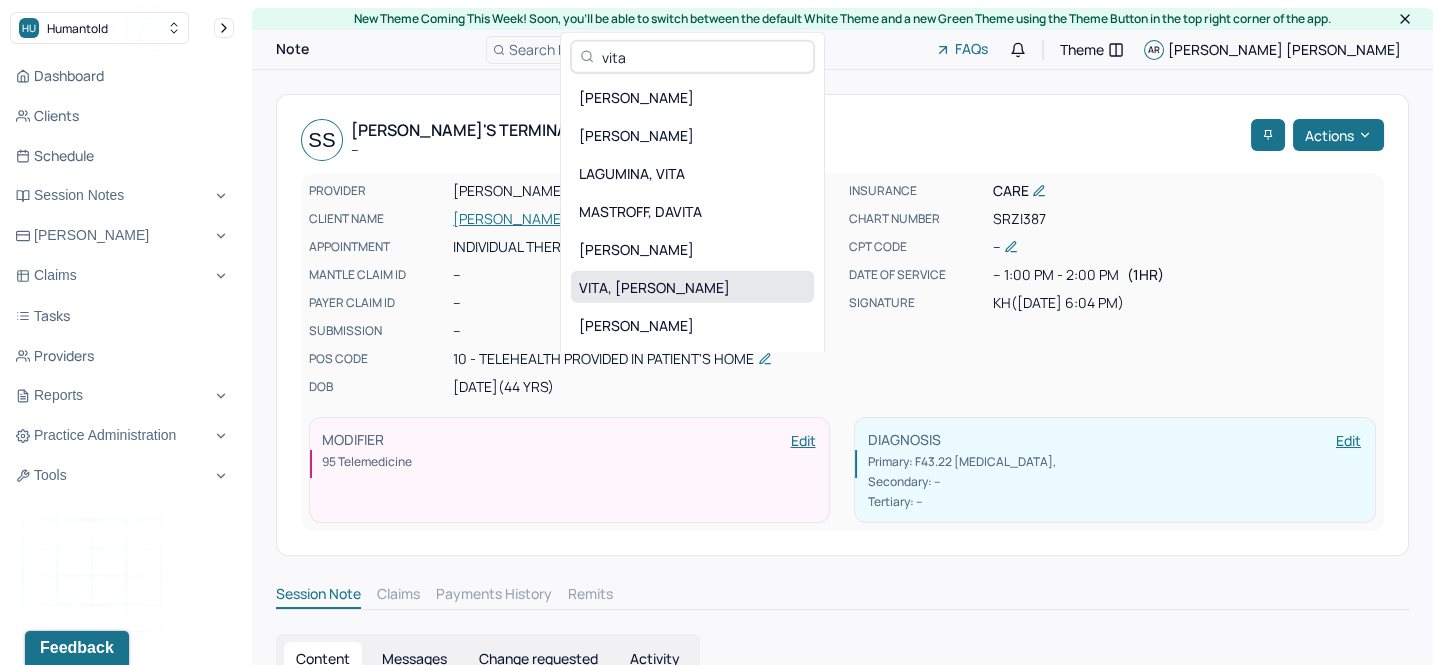 type on "vita" 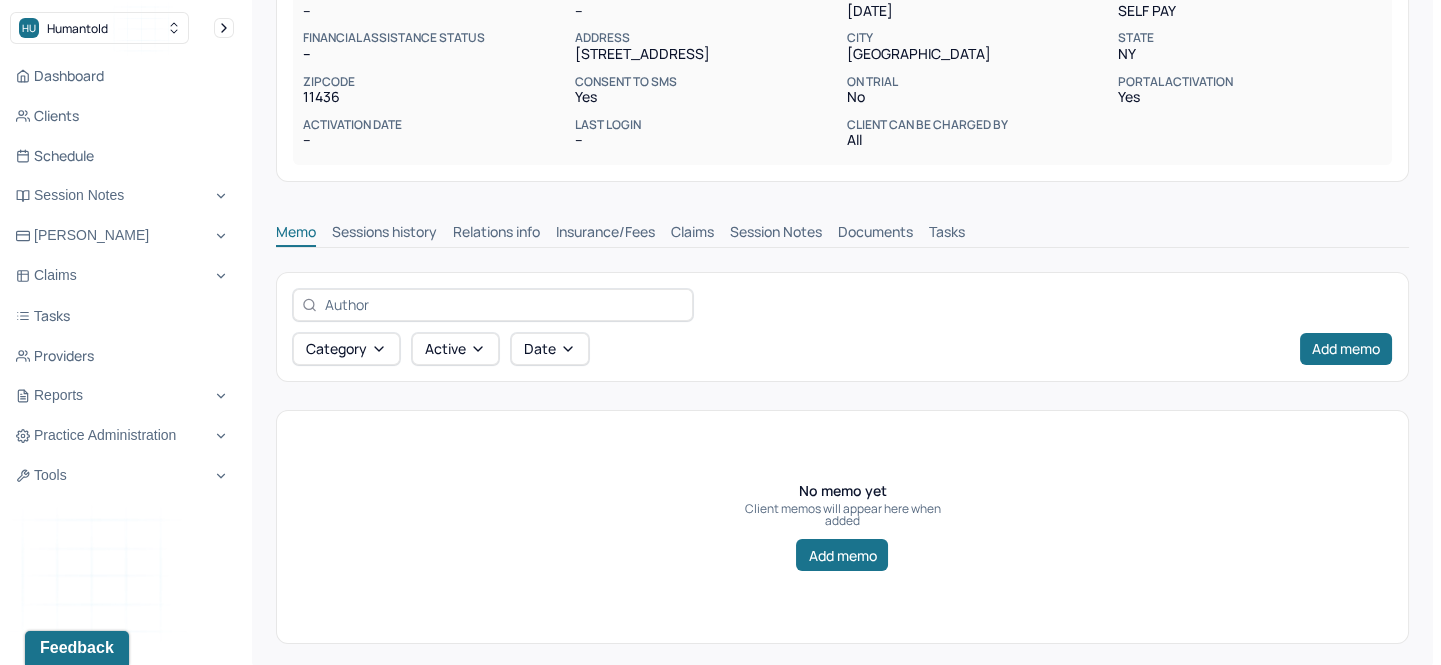 scroll, scrollTop: 326, scrollLeft: 0, axis: vertical 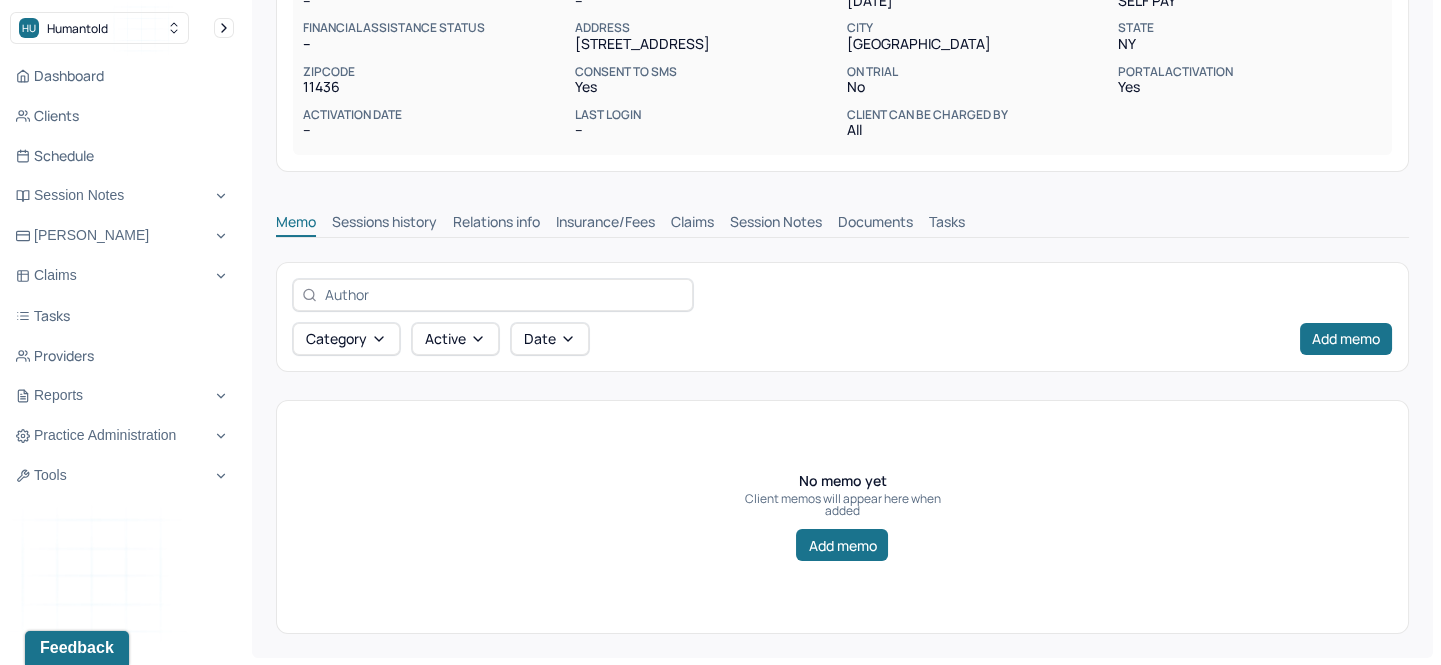 click on "Session Notes" at bounding box center (776, 224) 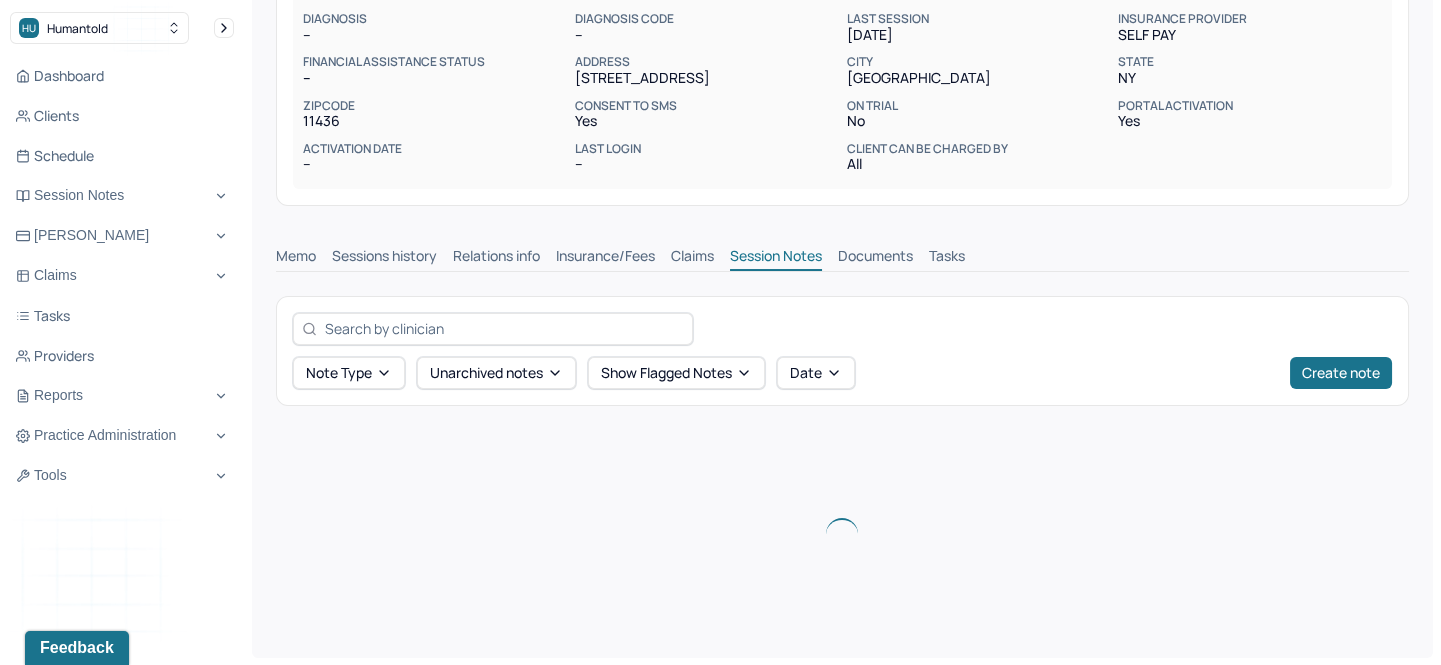 scroll, scrollTop: 180, scrollLeft: 0, axis: vertical 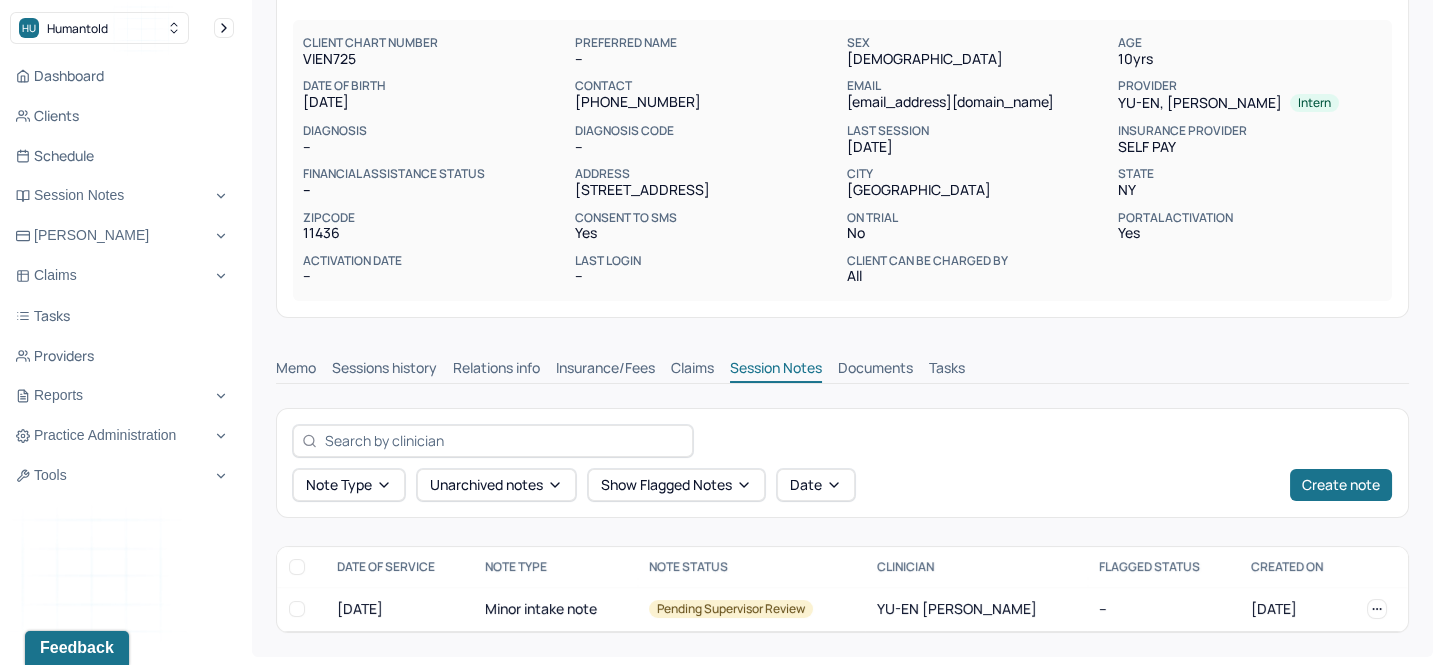 click on "Claims" at bounding box center (692, 370) 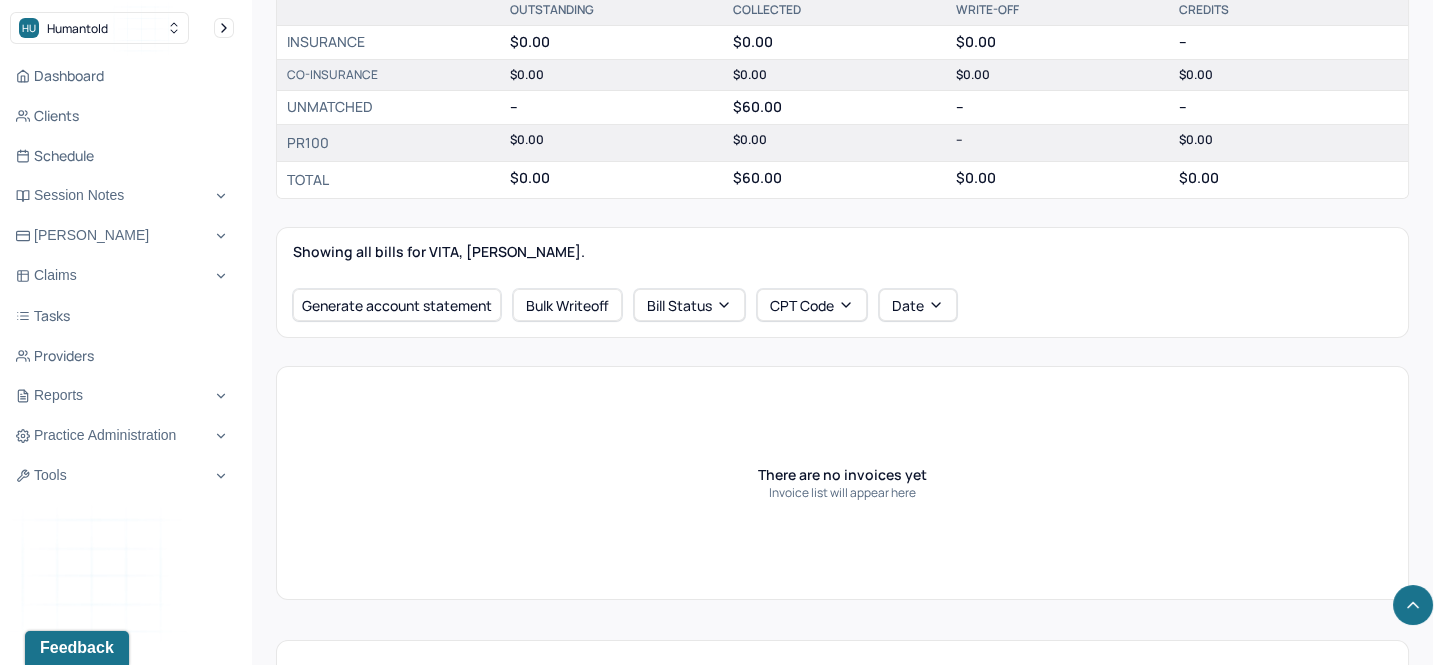 scroll, scrollTop: 634, scrollLeft: 0, axis: vertical 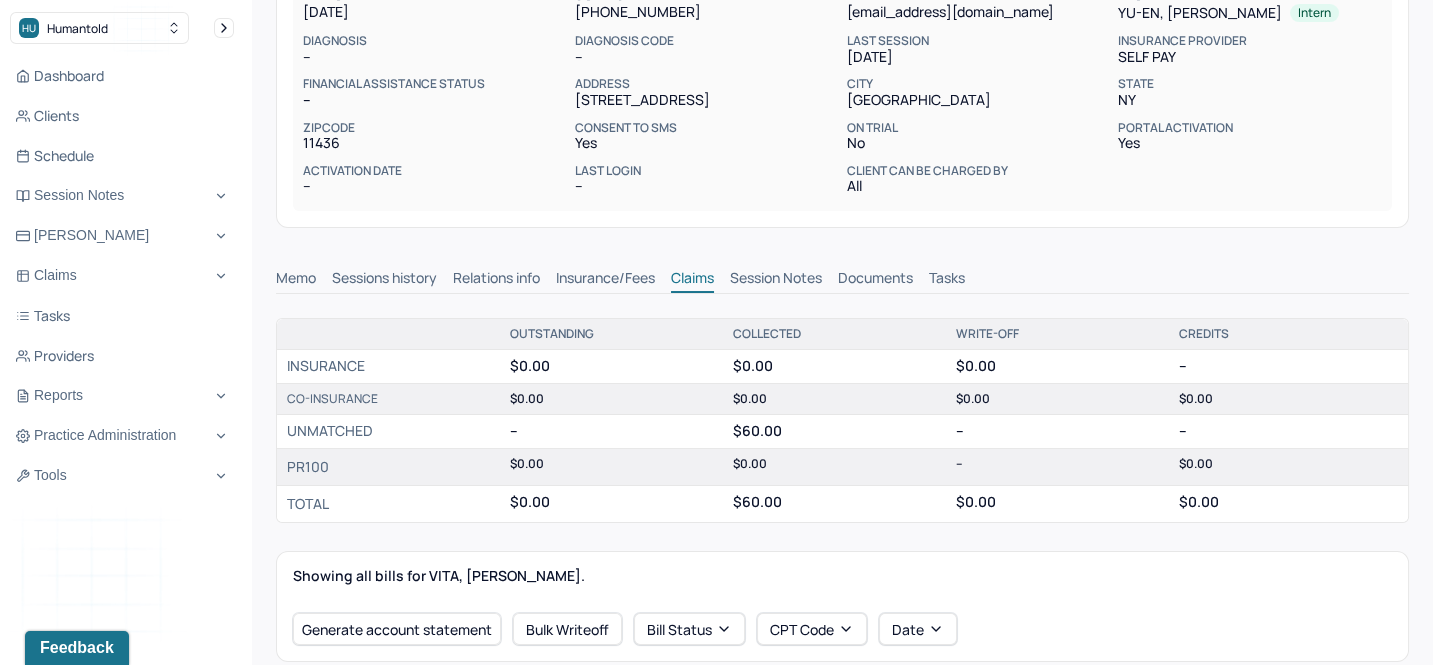 click on "Session Notes" at bounding box center (776, 280) 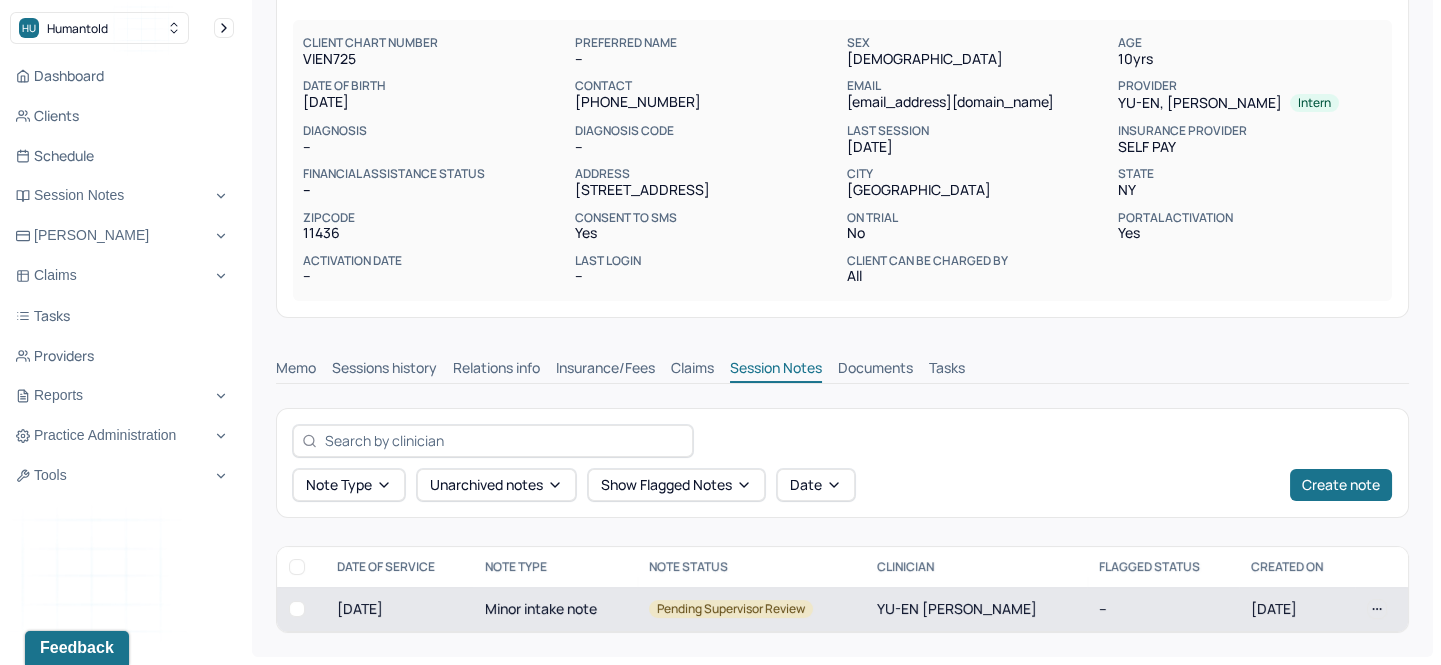 click on "Pending supervisor review" at bounding box center (731, 609) 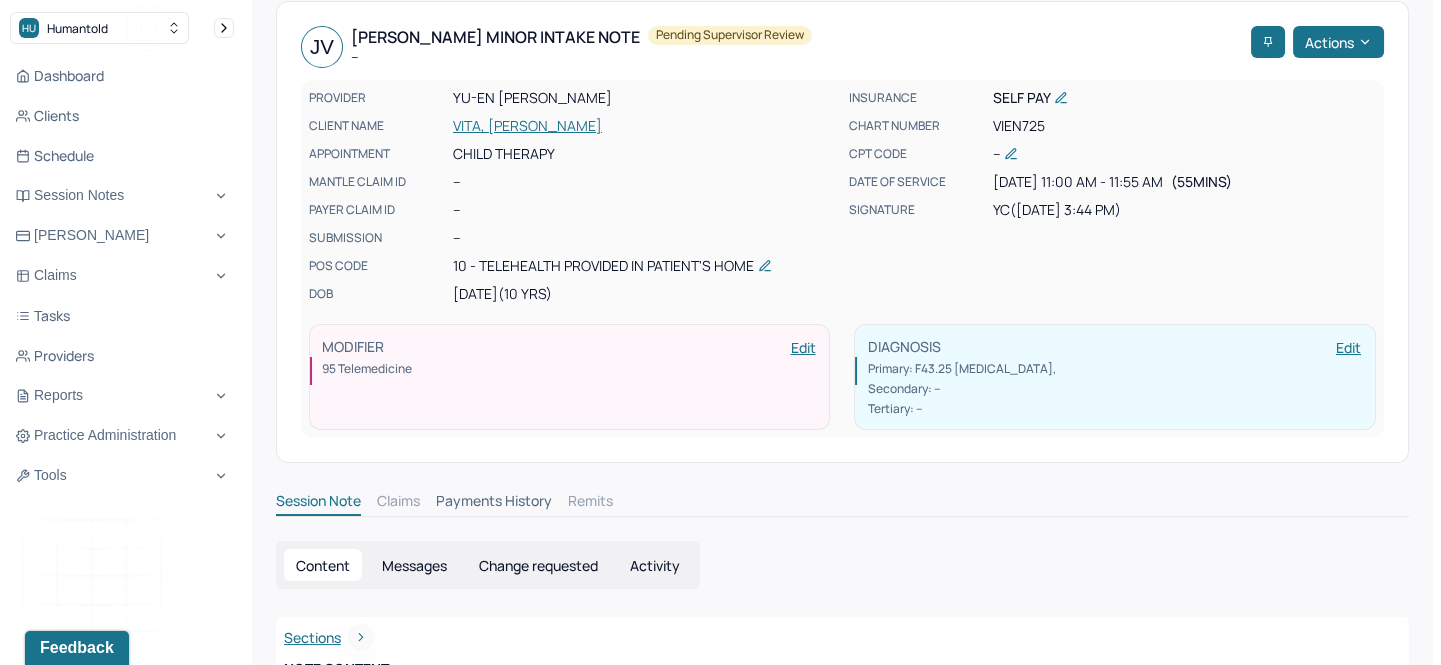 scroll, scrollTop: 0, scrollLeft: 0, axis: both 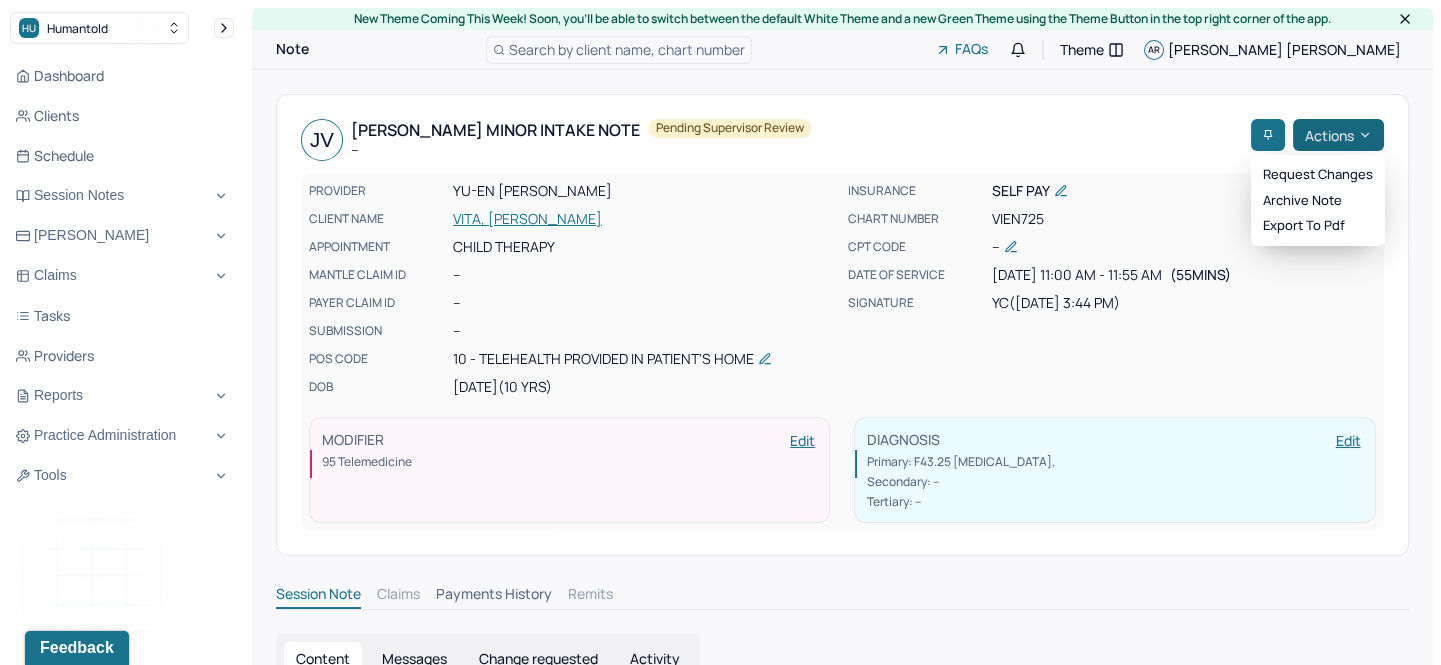 click on "Actions" at bounding box center [1338, 135] 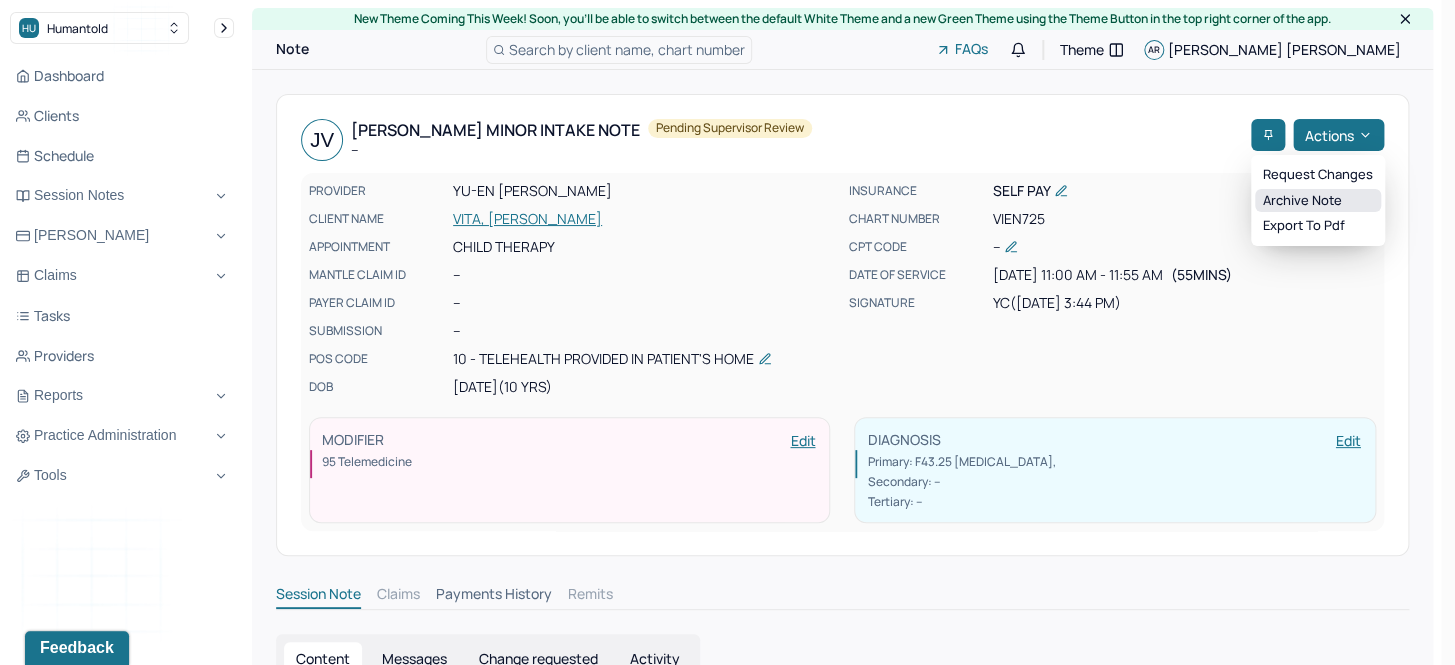 click on "Archive note" at bounding box center [1318, 201] 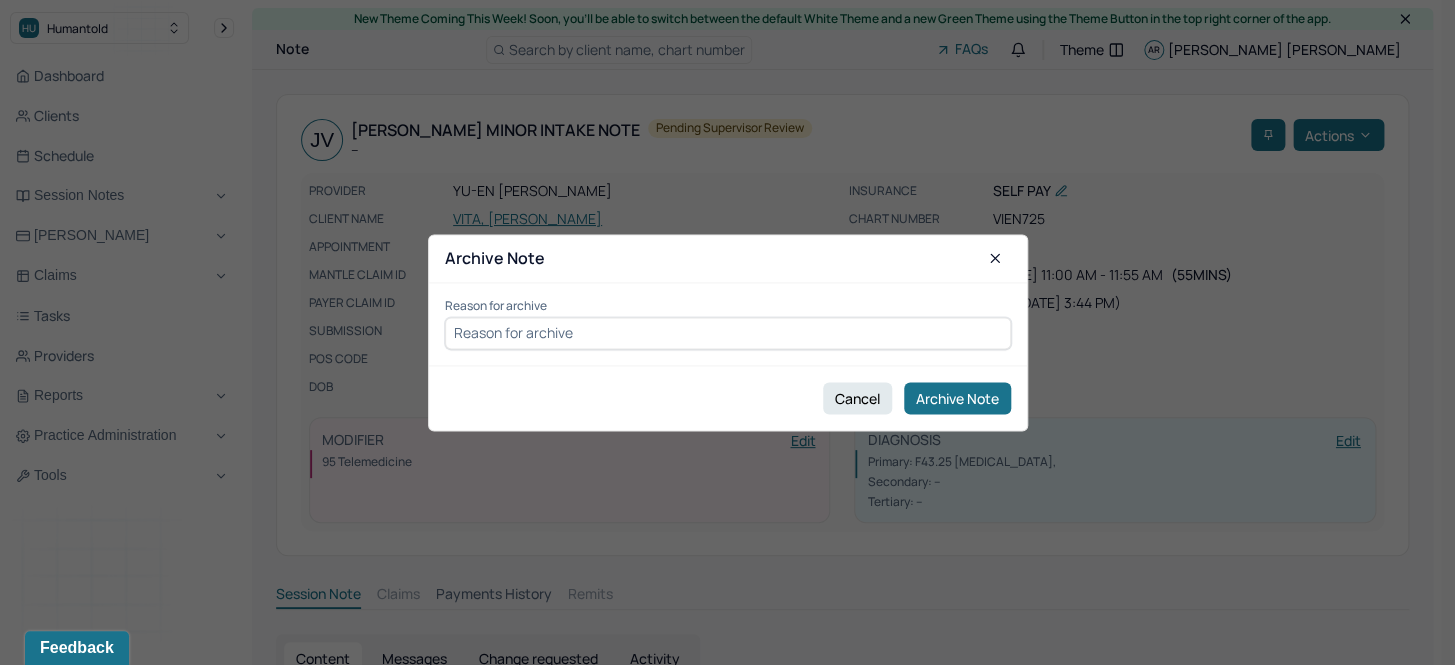 click at bounding box center (728, 333) 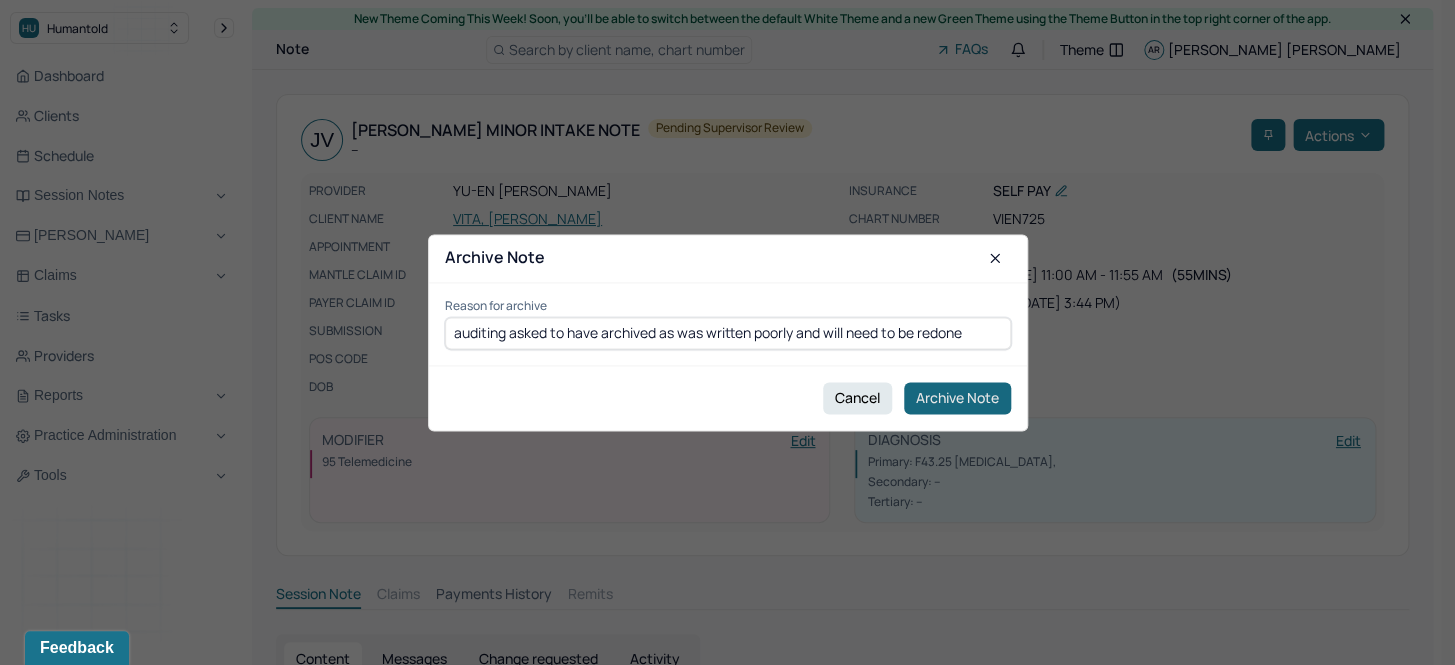 type on "auditing asked to have archived as was written poorly and will need to be redone" 